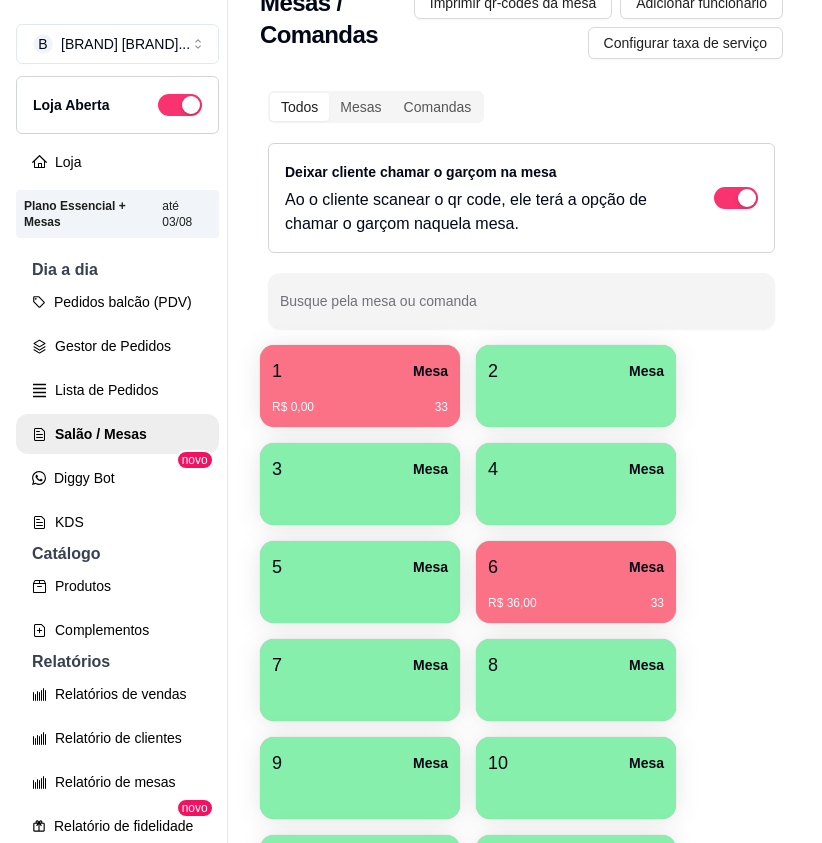 scroll, scrollTop: 0, scrollLeft: 0, axis: both 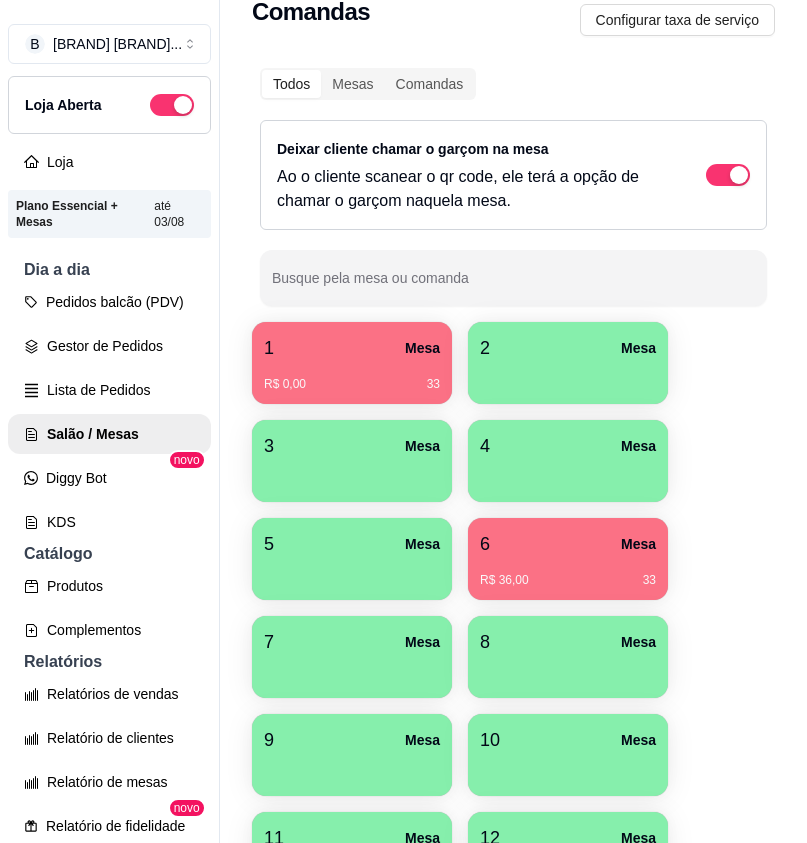 click on "6 Mesa" at bounding box center [568, 544] 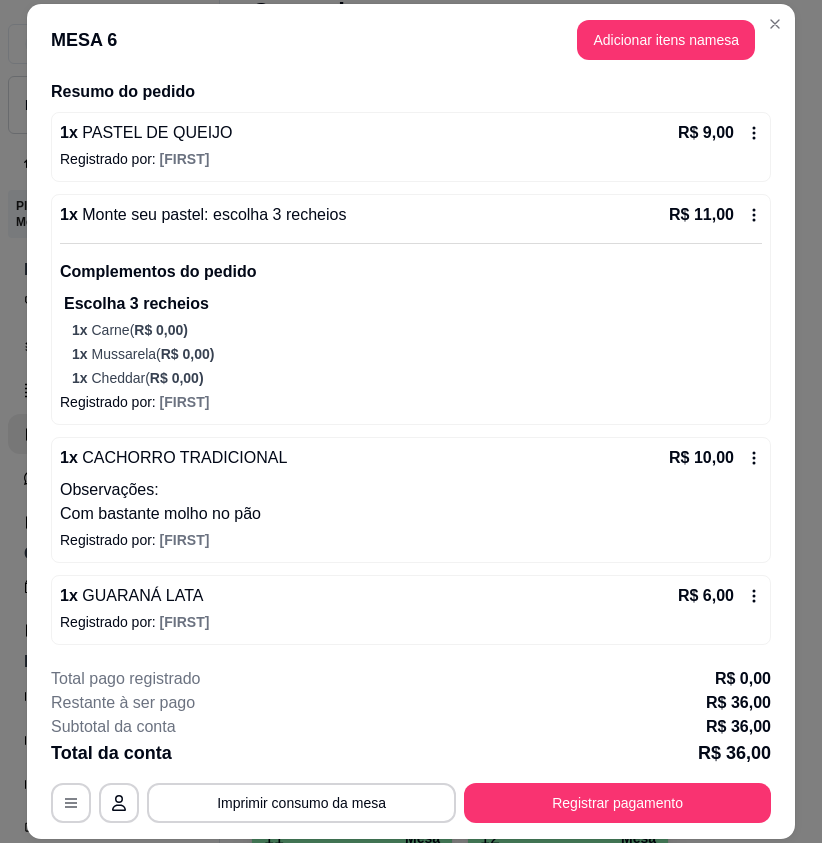 scroll, scrollTop: 155, scrollLeft: 0, axis: vertical 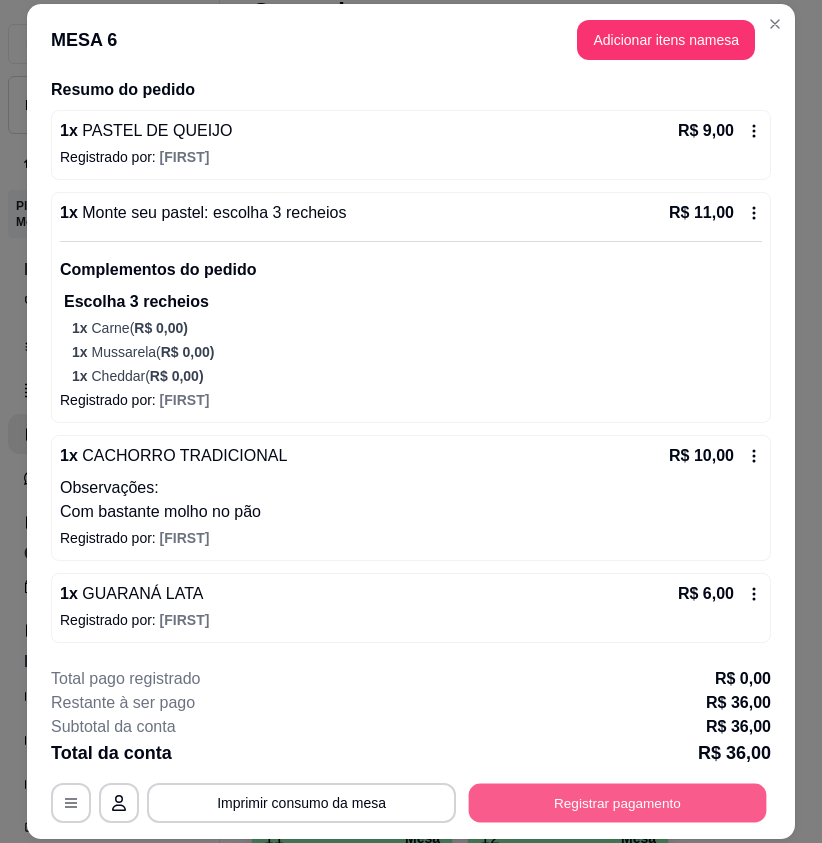 click on "Registrar pagamento" at bounding box center [618, 802] 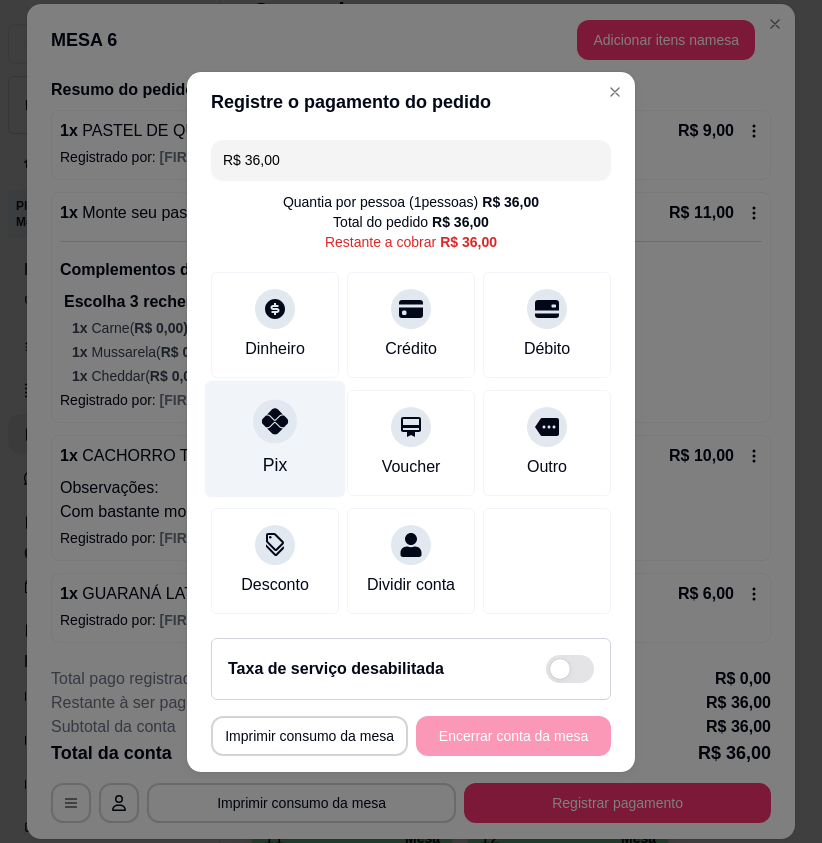 click on "Pix" at bounding box center (275, 438) 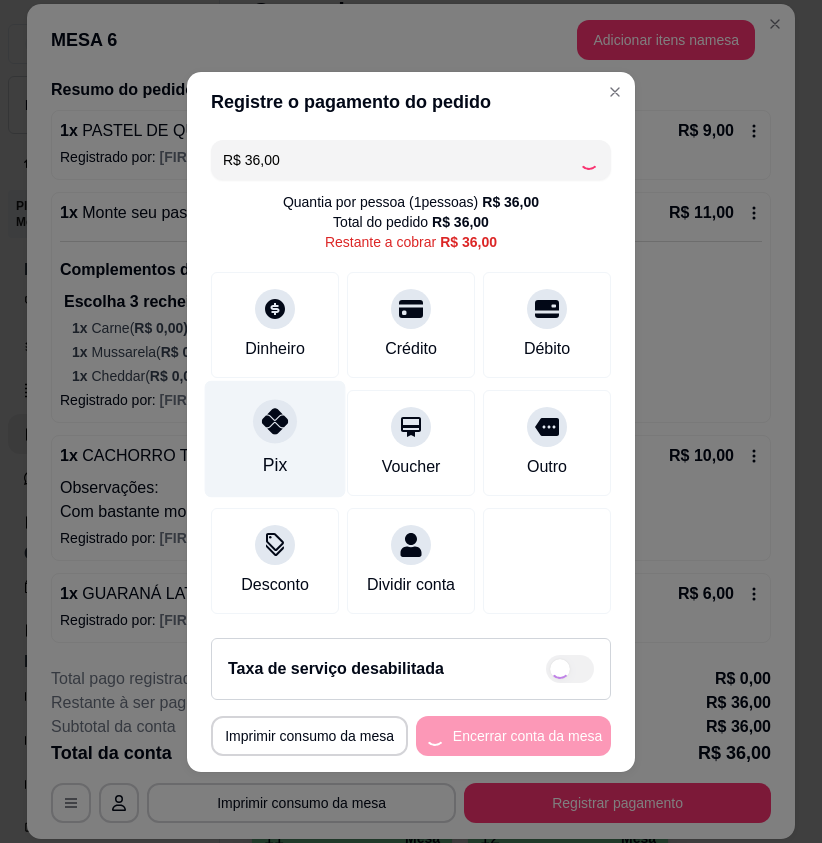 type on "R$ 0,00" 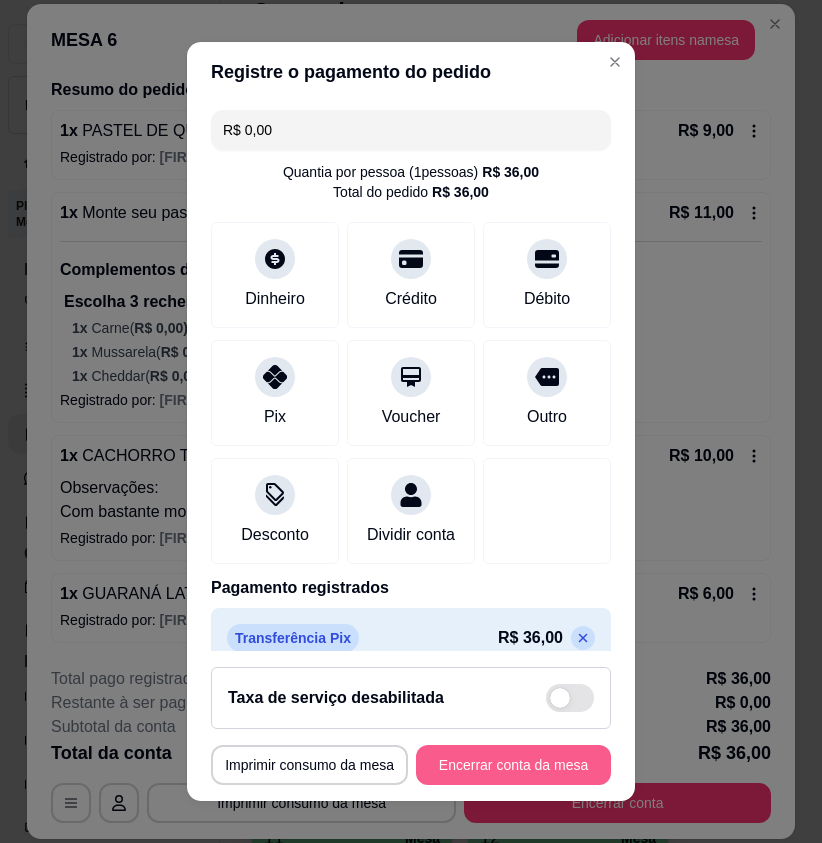 click on "Encerrar conta da mesa" at bounding box center (513, 765) 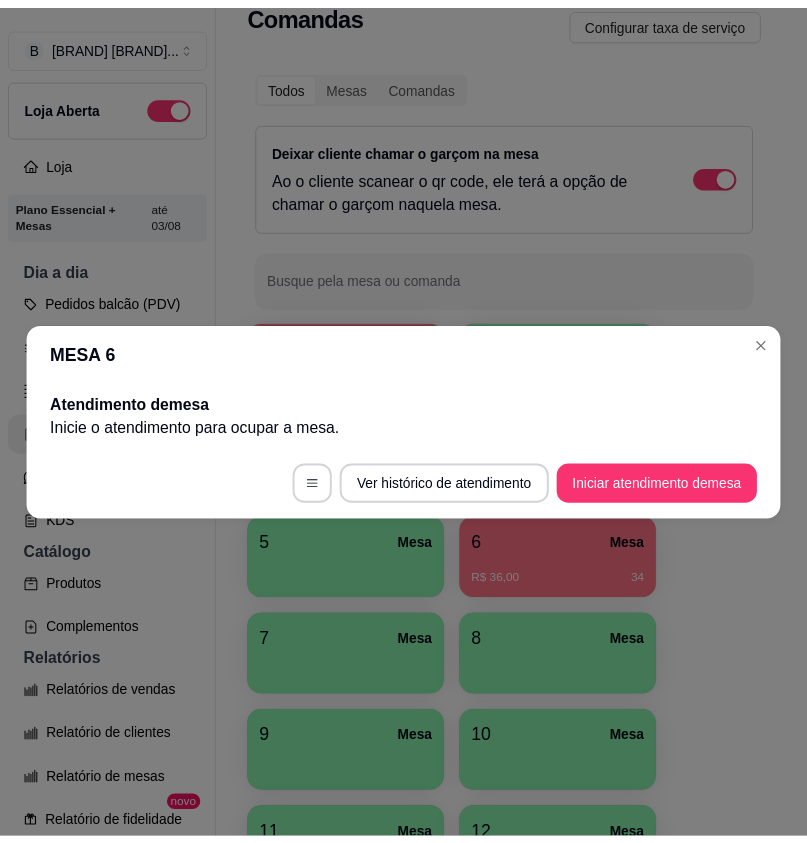 scroll, scrollTop: 0, scrollLeft: 0, axis: both 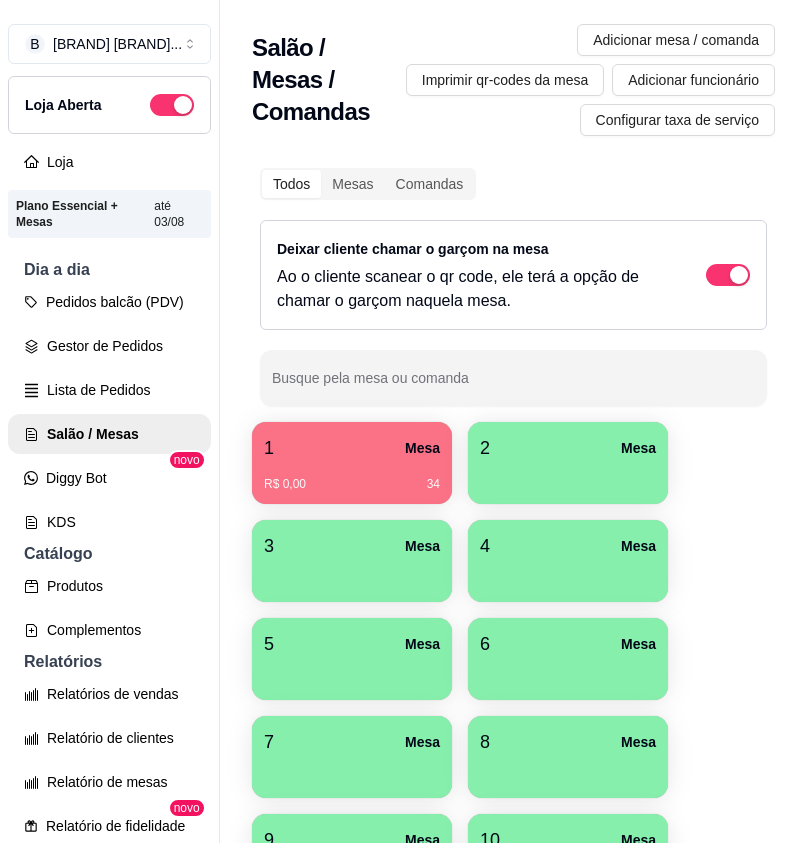 click on "1 Mesa" at bounding box center (352, 448) 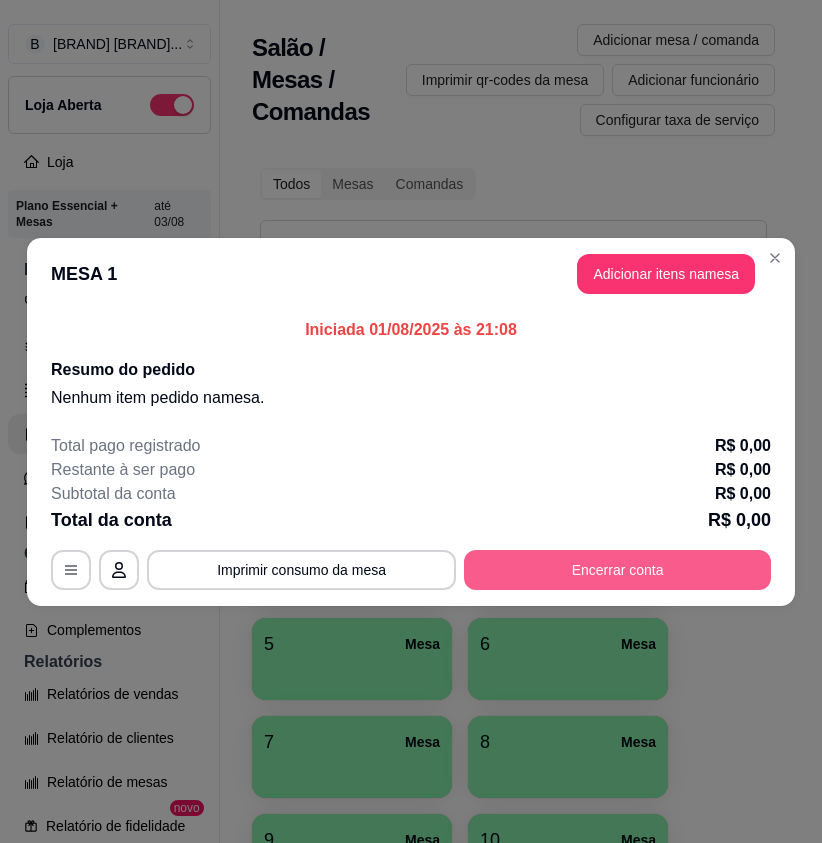 click on "Encerrar conta" at bounding box center [617, 570] 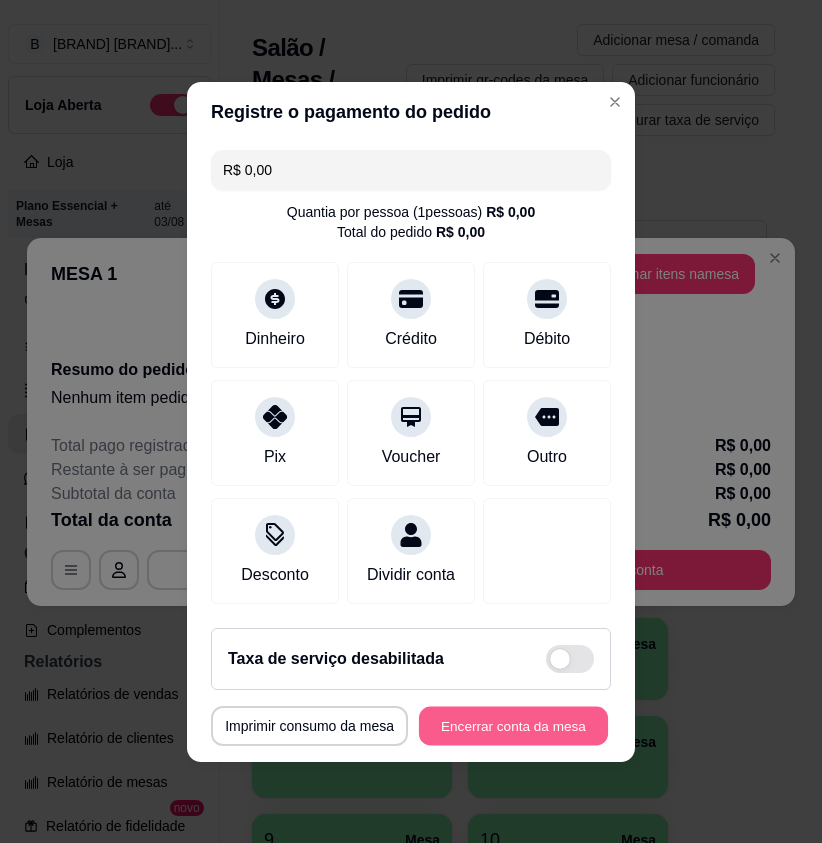 click on "Encerrar conta da mesa" at bounding box center [513, 725] 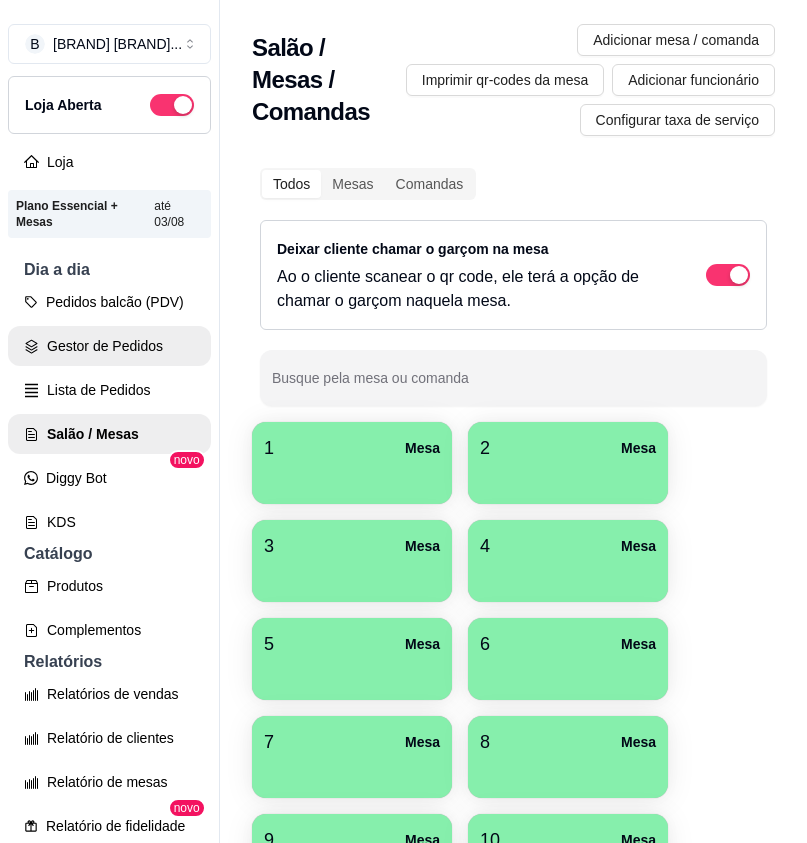 click on "Gestor de Pedidos" at bounding box center (109, 346) 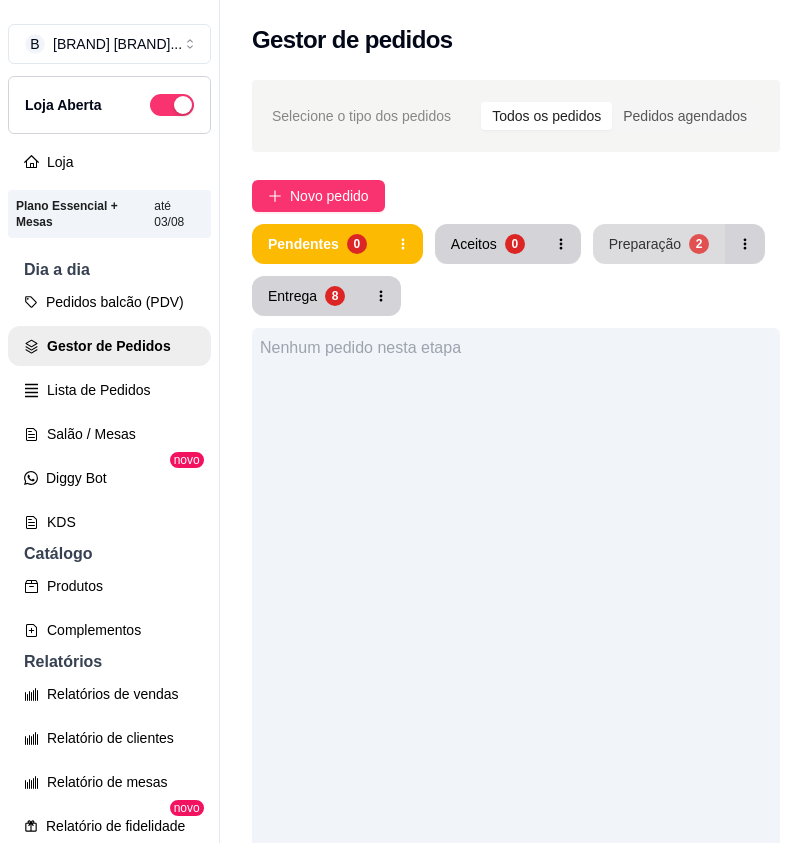 click on "Preparação 2" at bounding box center (659, 244) 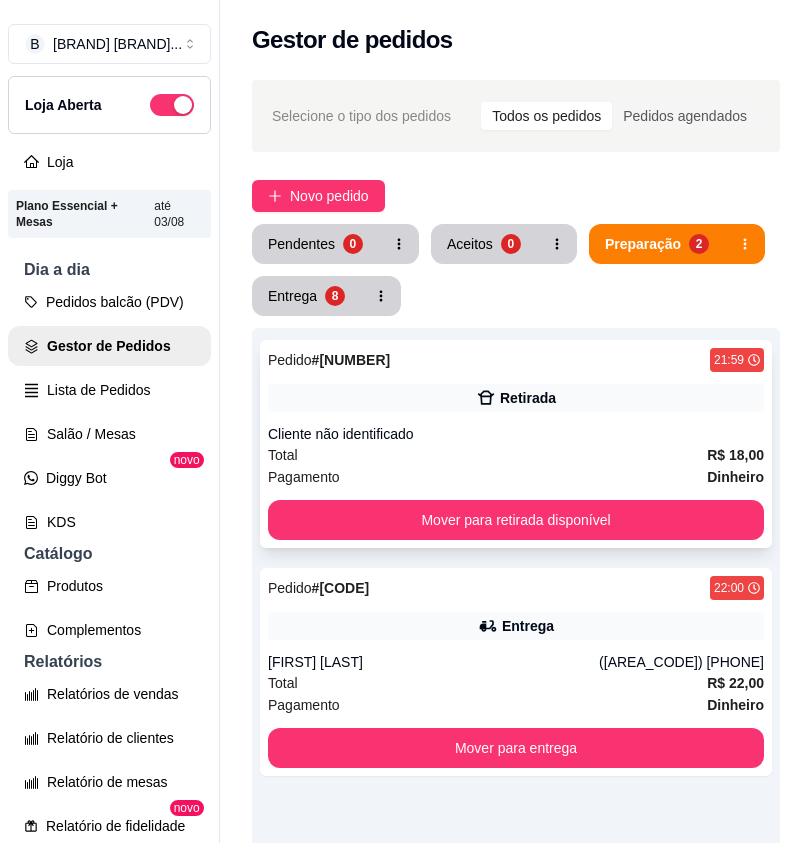 click on "Retirada" at bounding box center [516, 398] 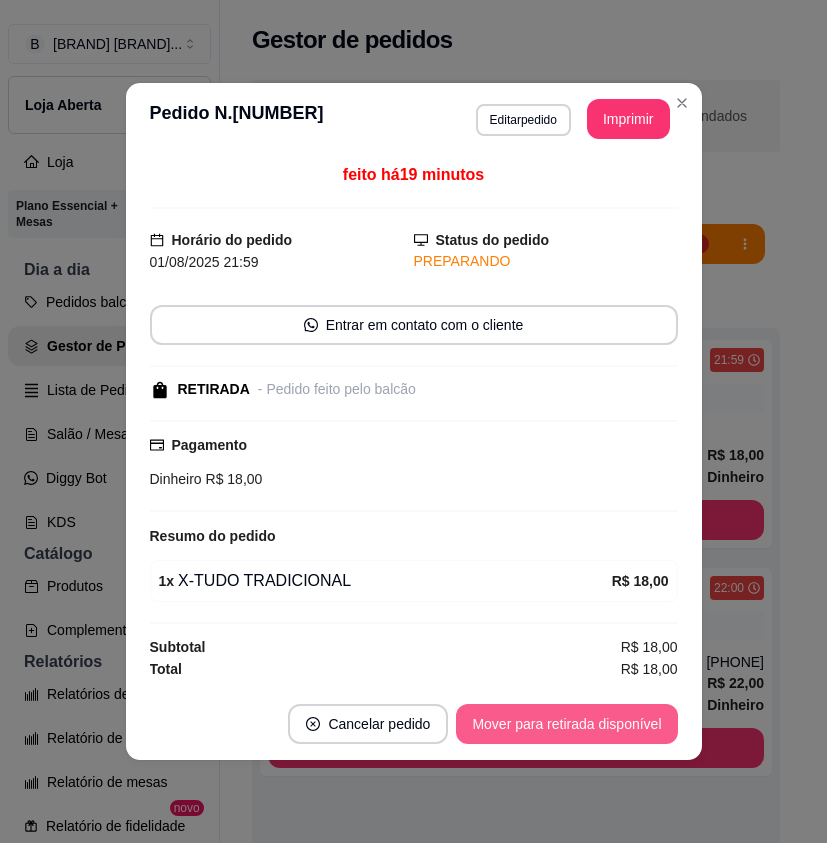 click on "Mover para retirada disponível" at bounding box center (566, 724) 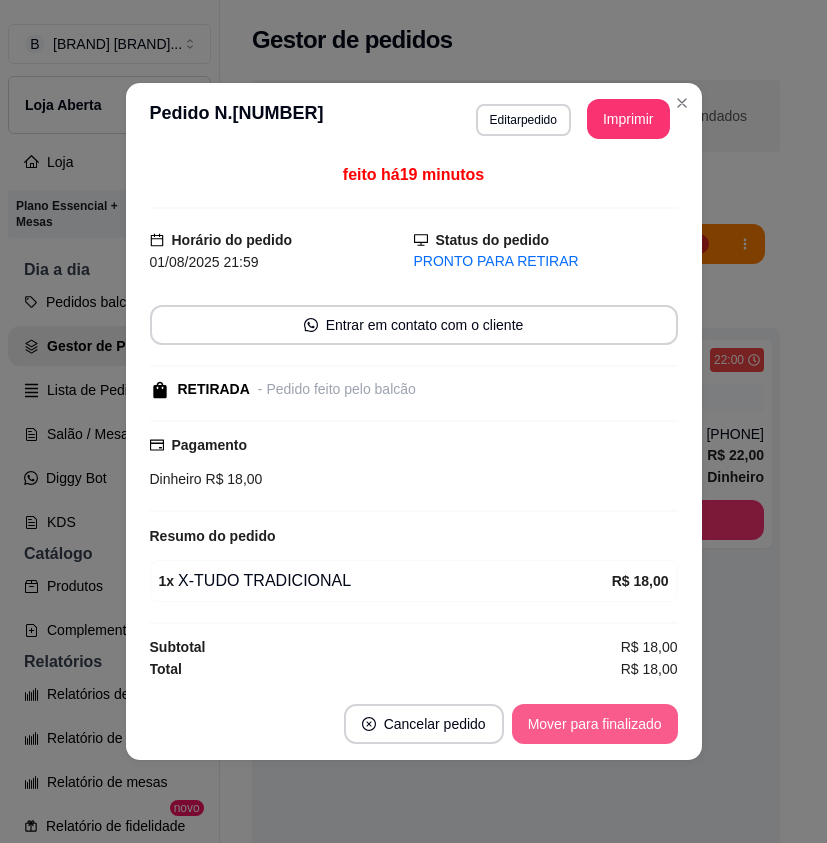 click on "Mover para finalizado" at bounding box center (595, 724) 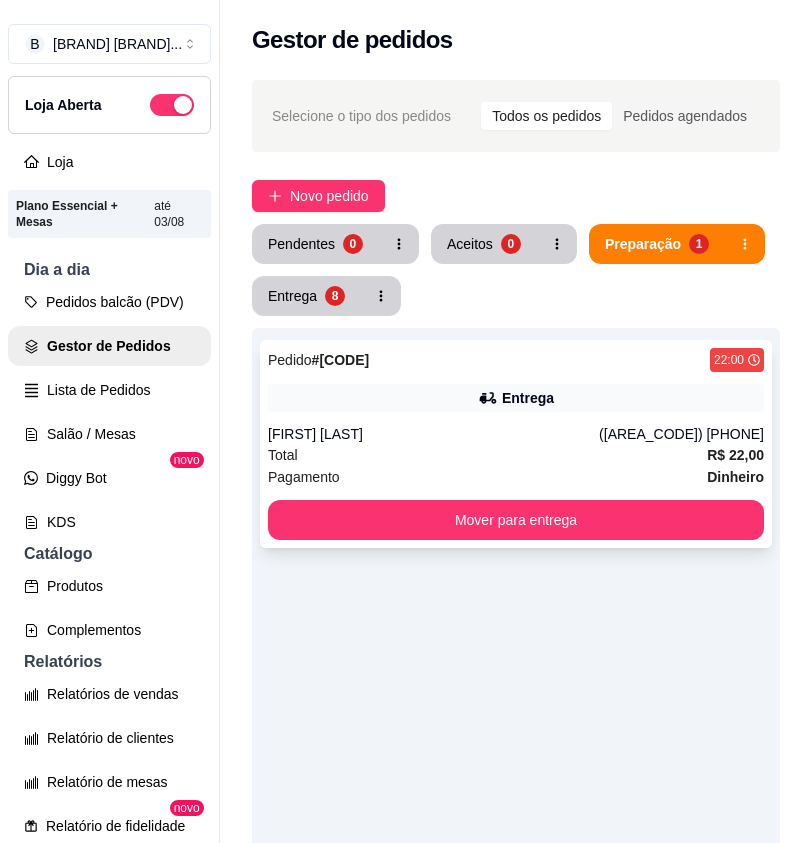 click on "Pedido  # c706bab4 22:00 Entrega Priscila Silva  (87) 99158-7149 Total R$ 22,00 Pagamento Dinheiro Mover para entrega" at bounding box center (516, 444) 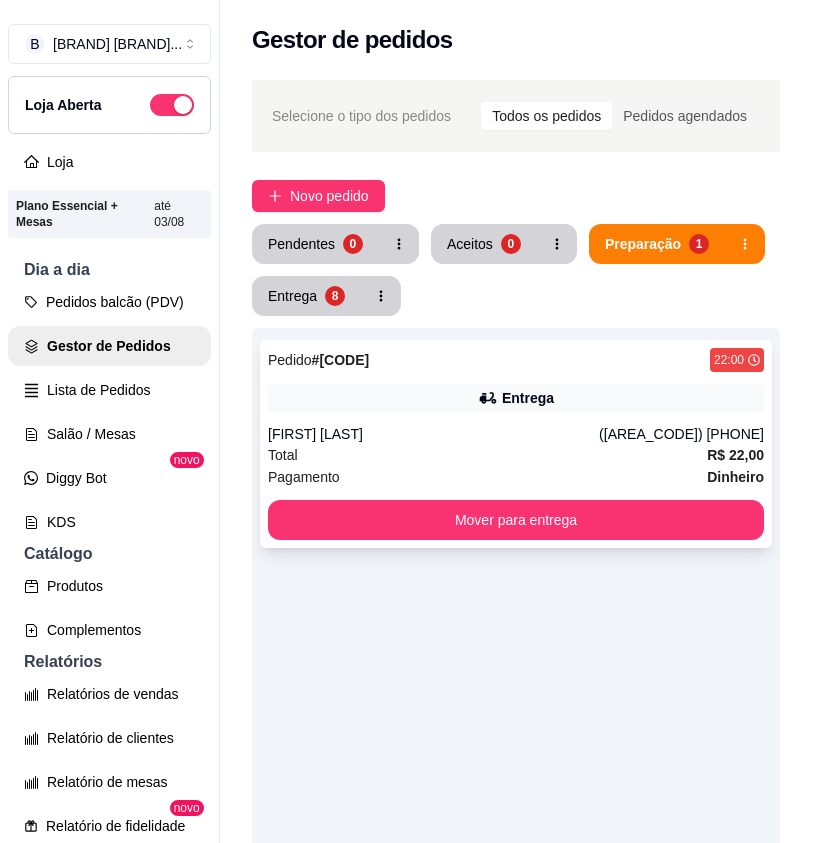 scroll, scrollTop: 478, scrollLeft: 0, axis: vertical 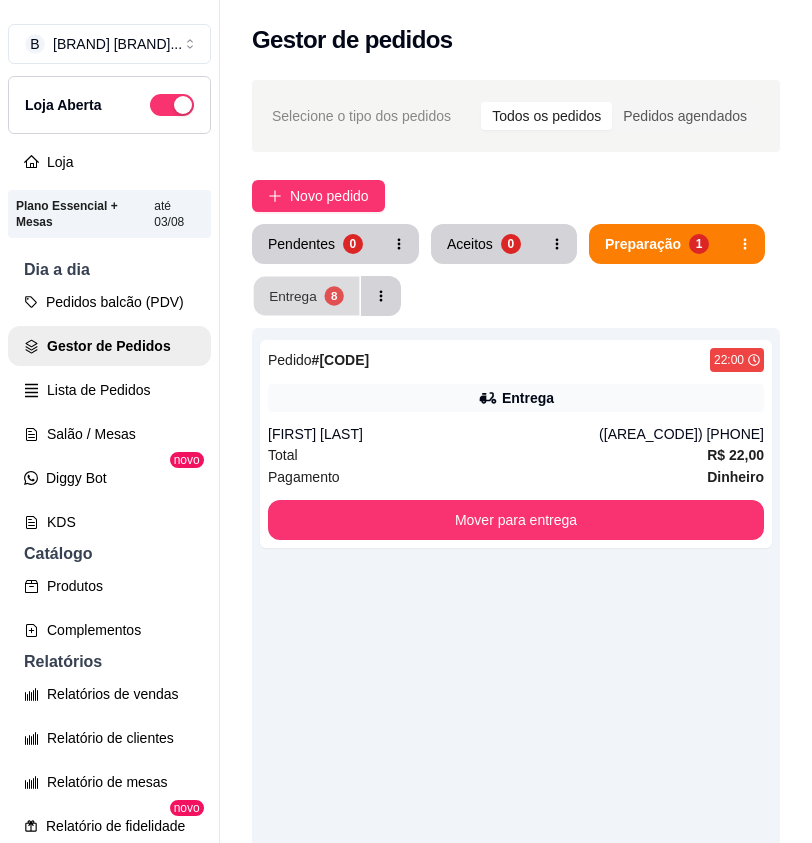 click on "Entrega" at bounding box center [293, 295] 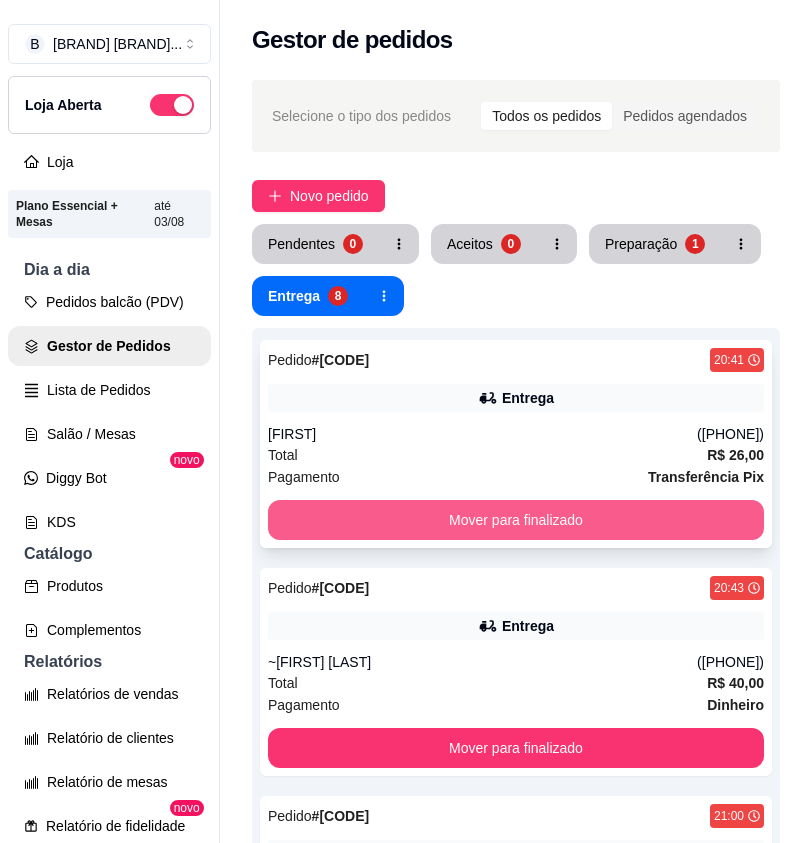 click on "Mover para finalizado" at bounding box center (516, 520) 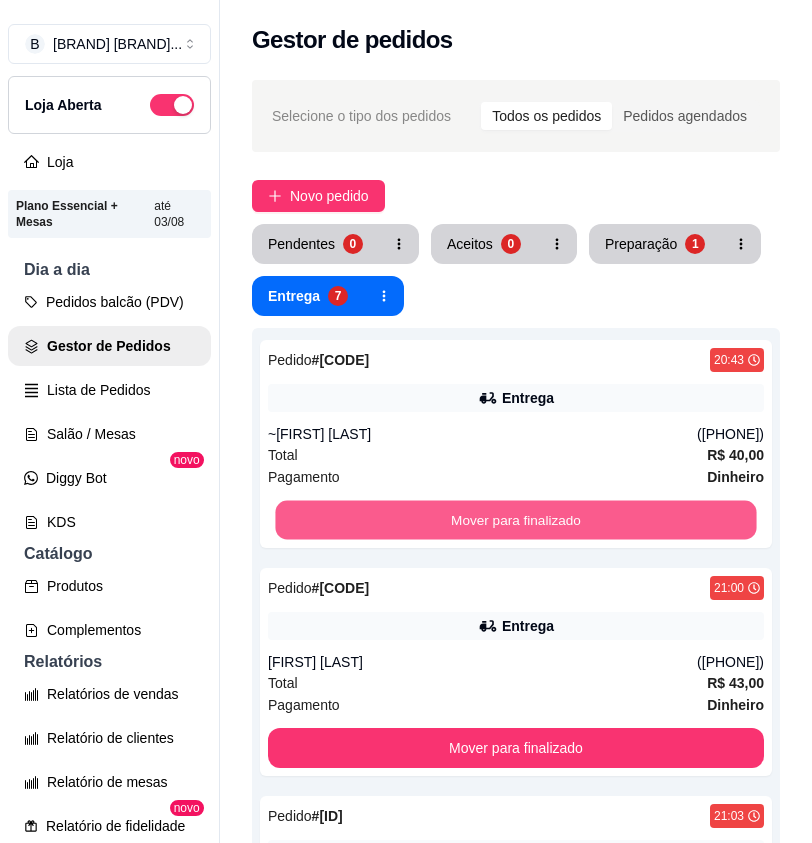 click on "Mover para finalizado" at bounding box center [515, 520] 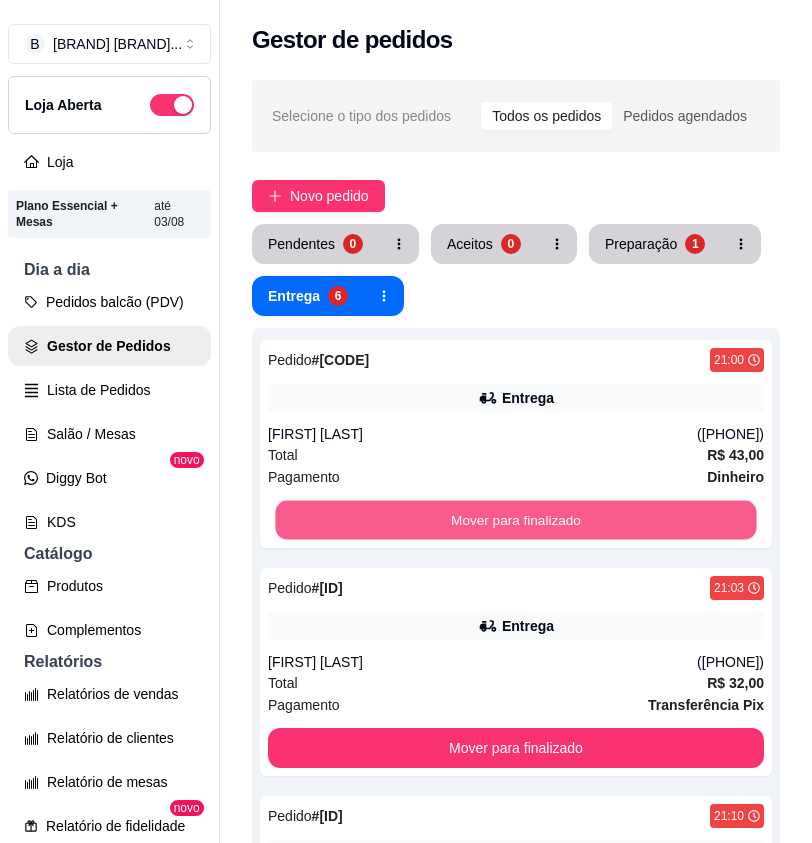 click on "Mover para finalizado" at bounding box center [515, 520] 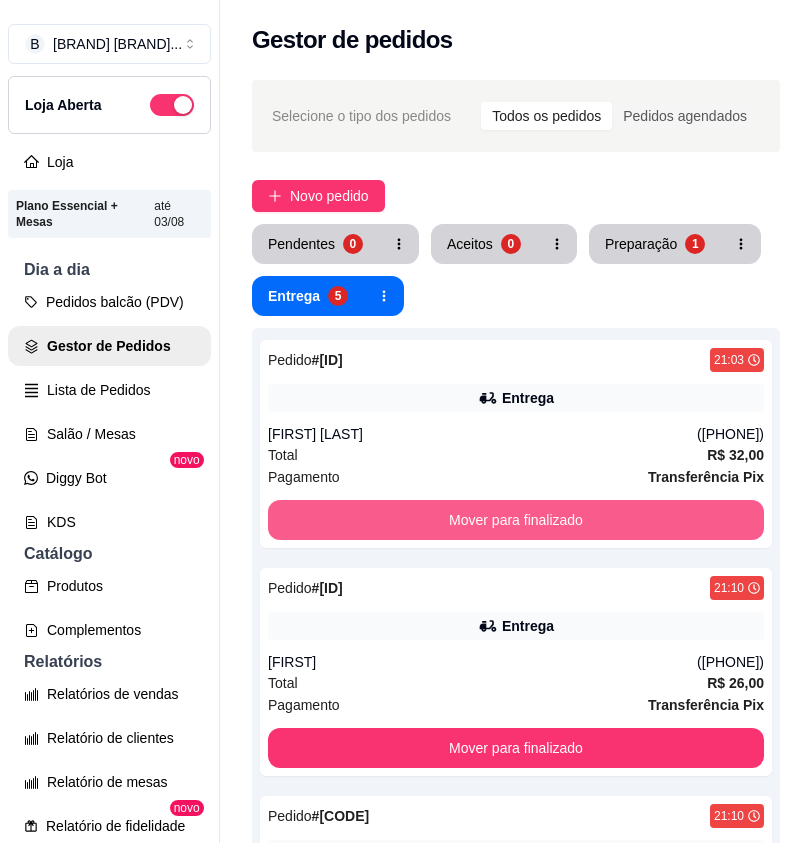 click on "Mover para finalizado" at bounding box center (516, 520) 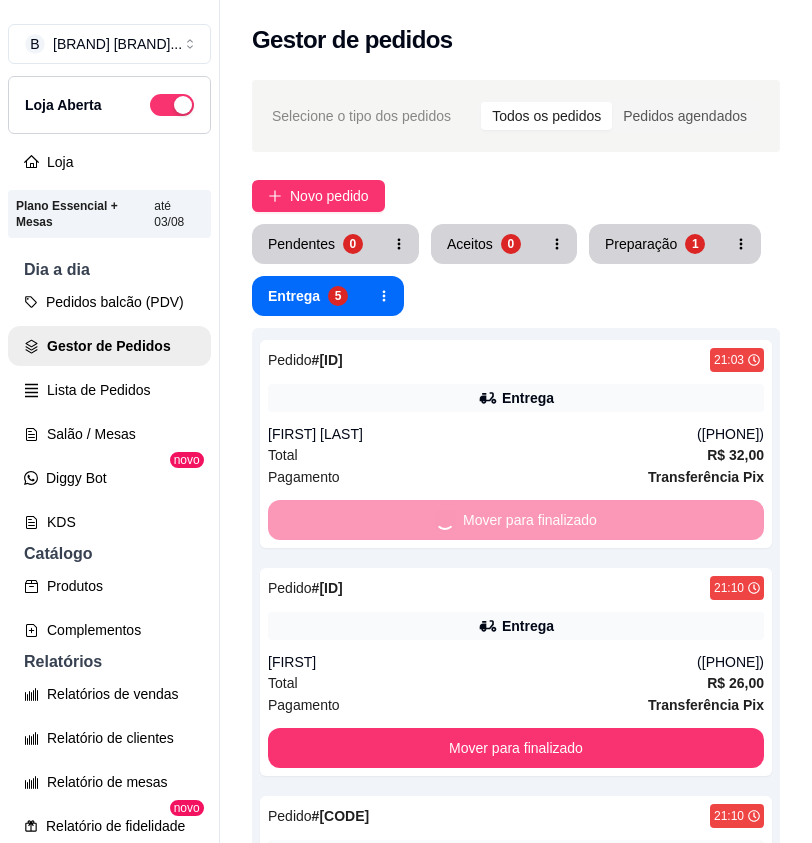 click on "Mover para finalizado" at bounding box center (516, 748) 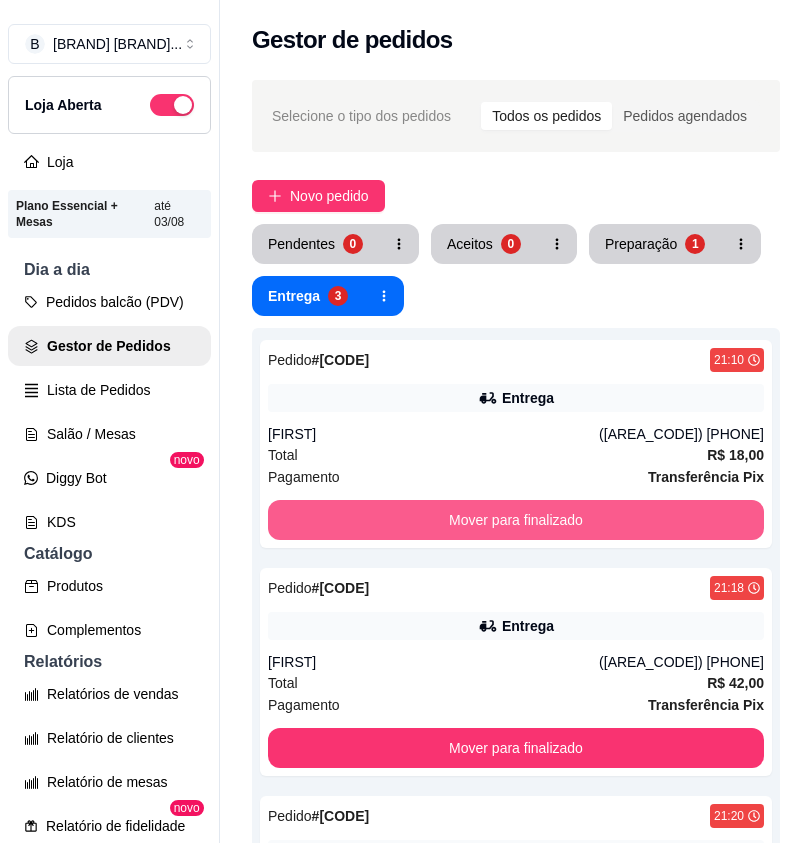 click on "Mover para finalizado" at bounding box center (516, 520) 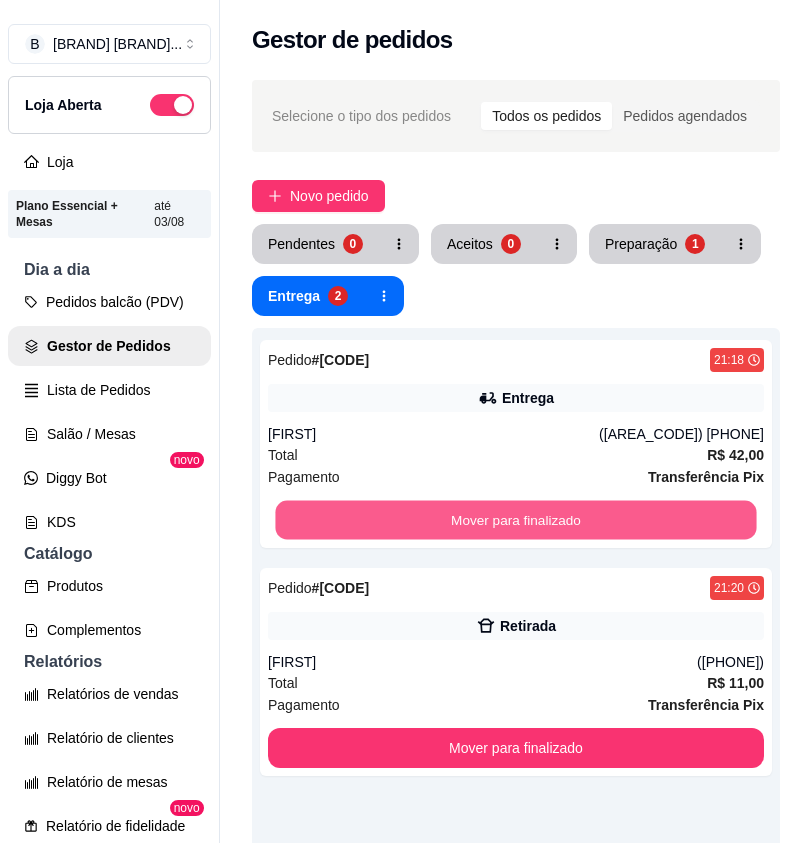 click on "Mover para finalizado" at bounding box center [515, 520] 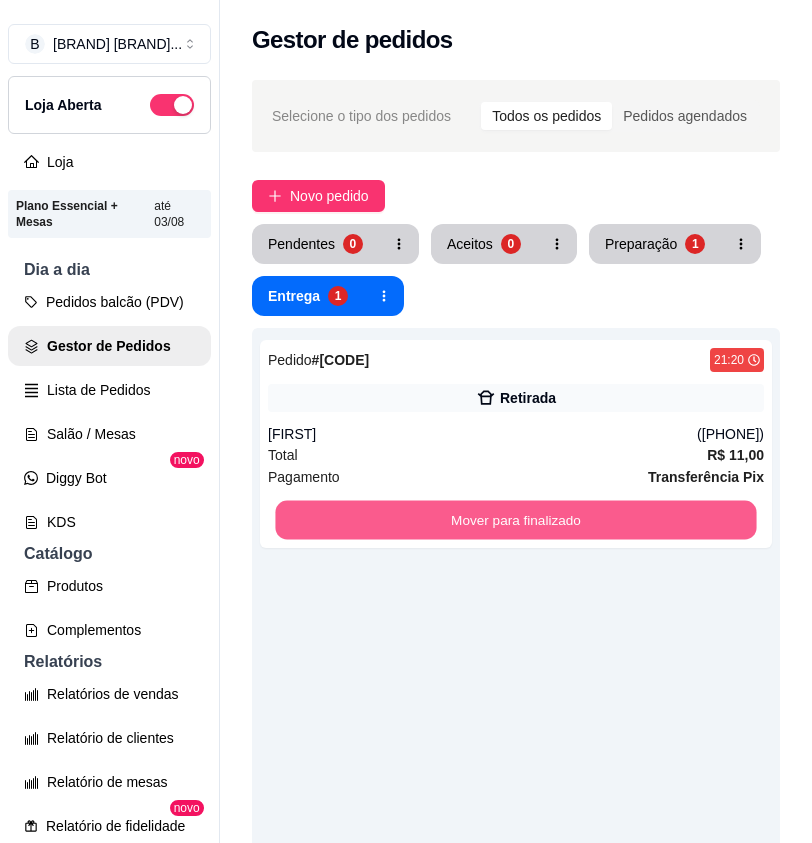 click on "Mover para finalizado" at bounding box center (515, 520) 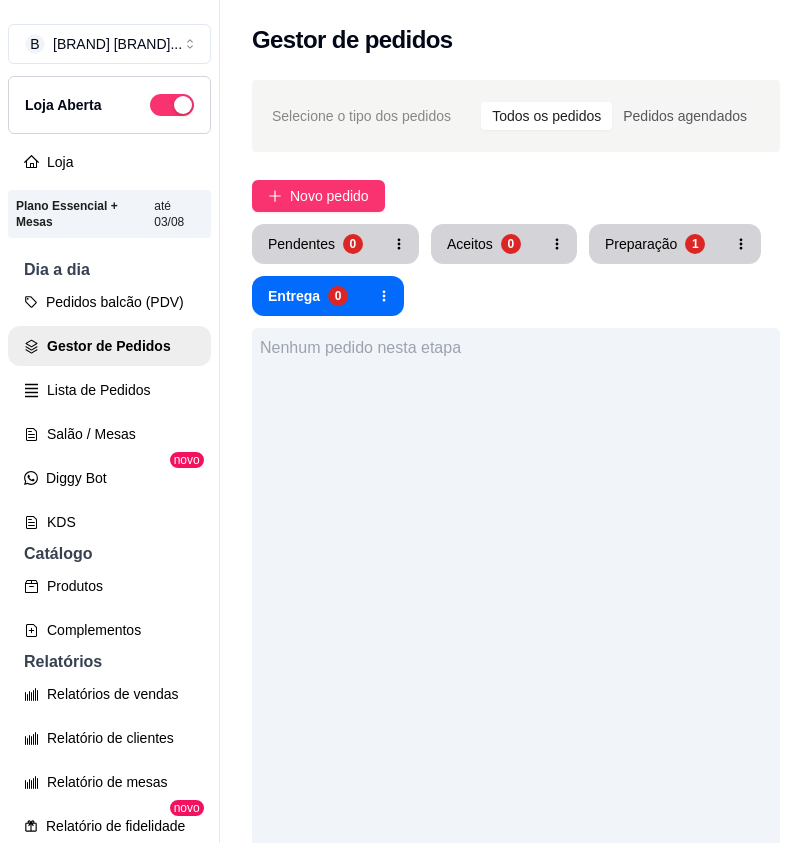 click on "Preparação 1" at bounding box center (655, 244) 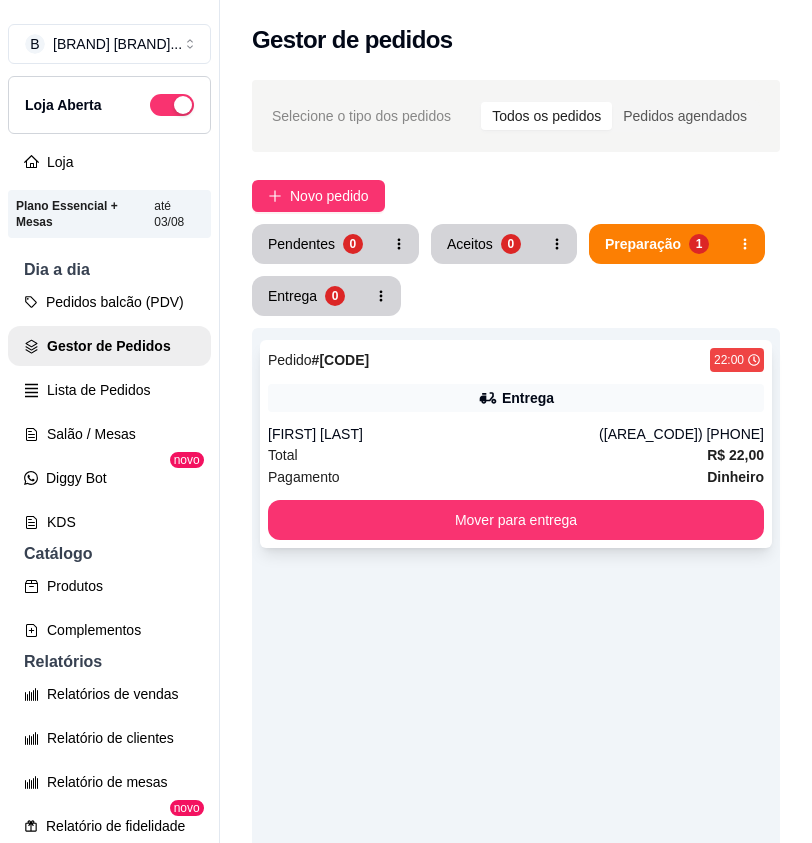 click on "Entrega" at bounding box center (528, 398) 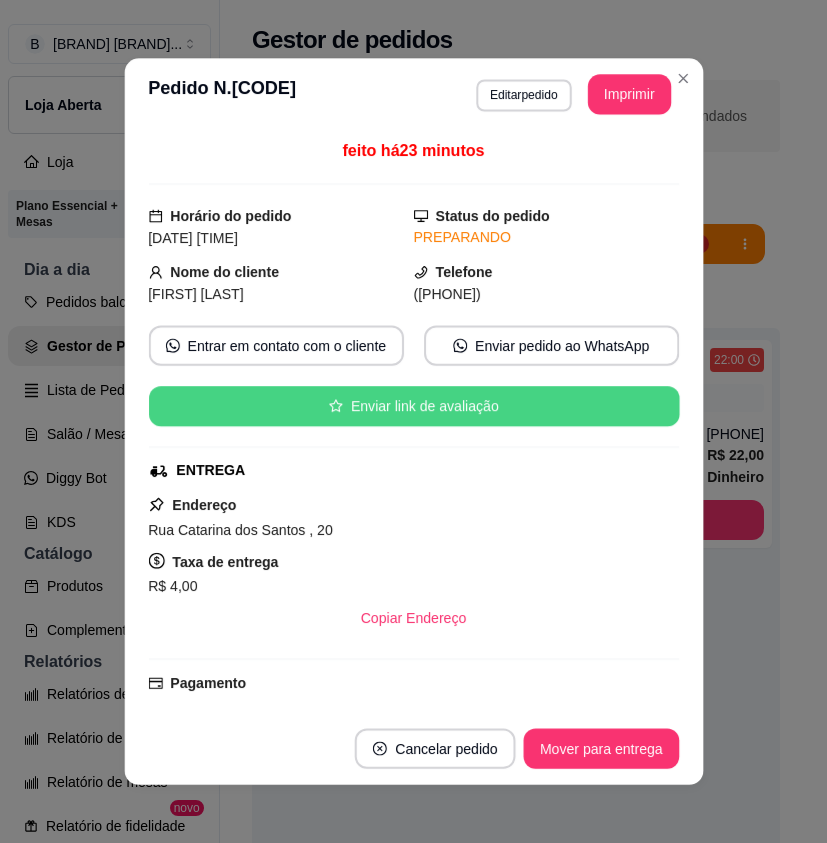 scroll, scrollTop: 478, scrollLeft: 0, axis: vertical 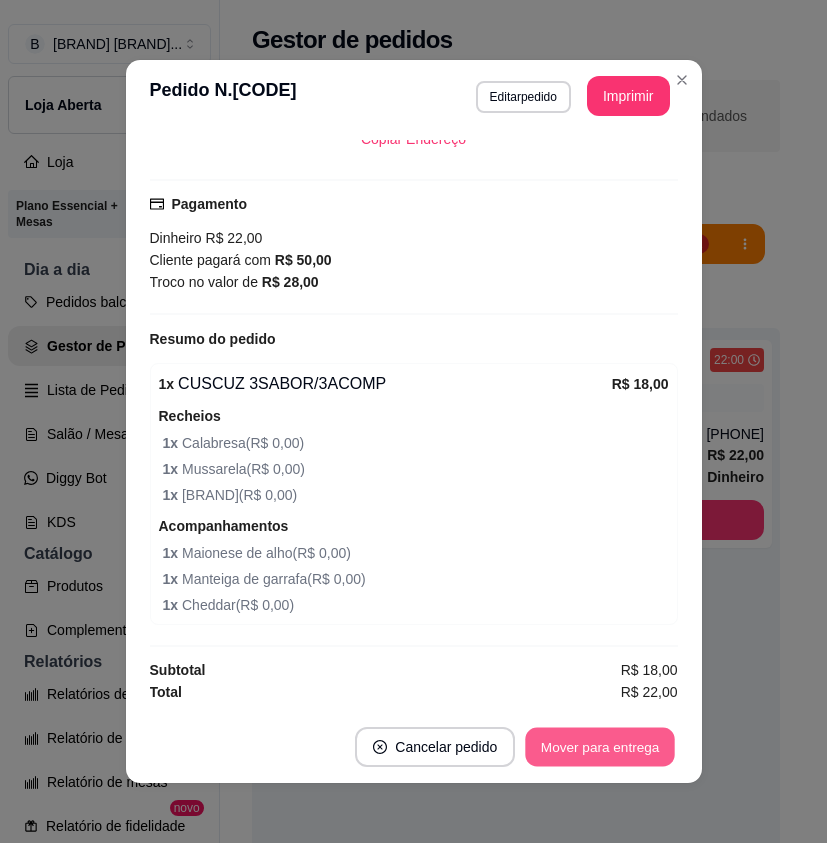 click on "Mover para entrega" at bounding box center [601, 747] 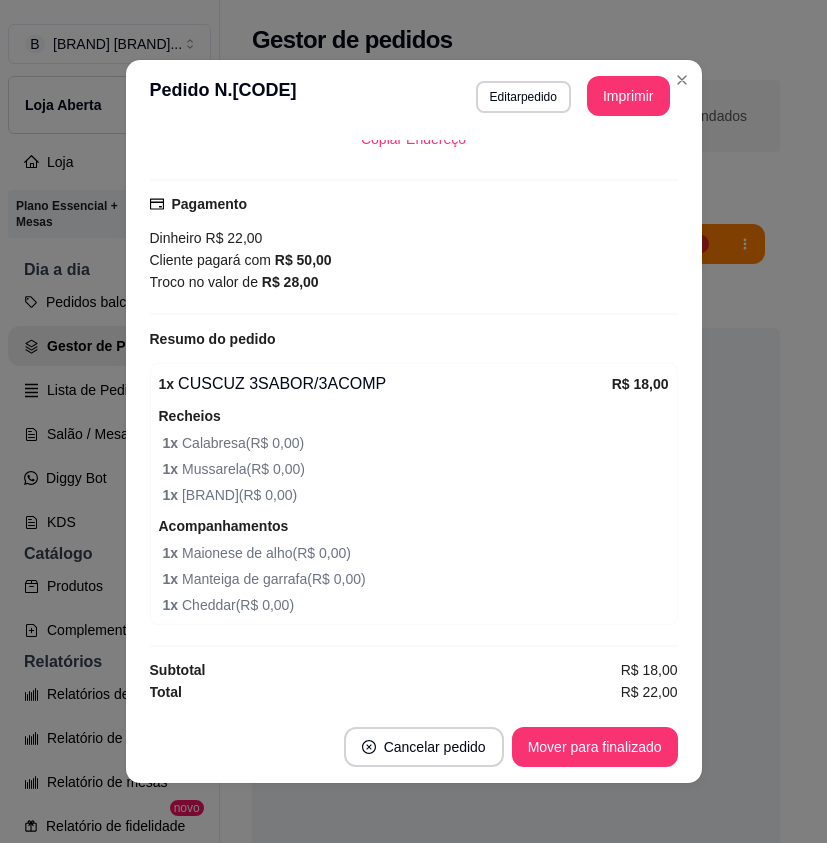 scroll, scrollTop: 4, scrollLeft: 0, axis: vertical 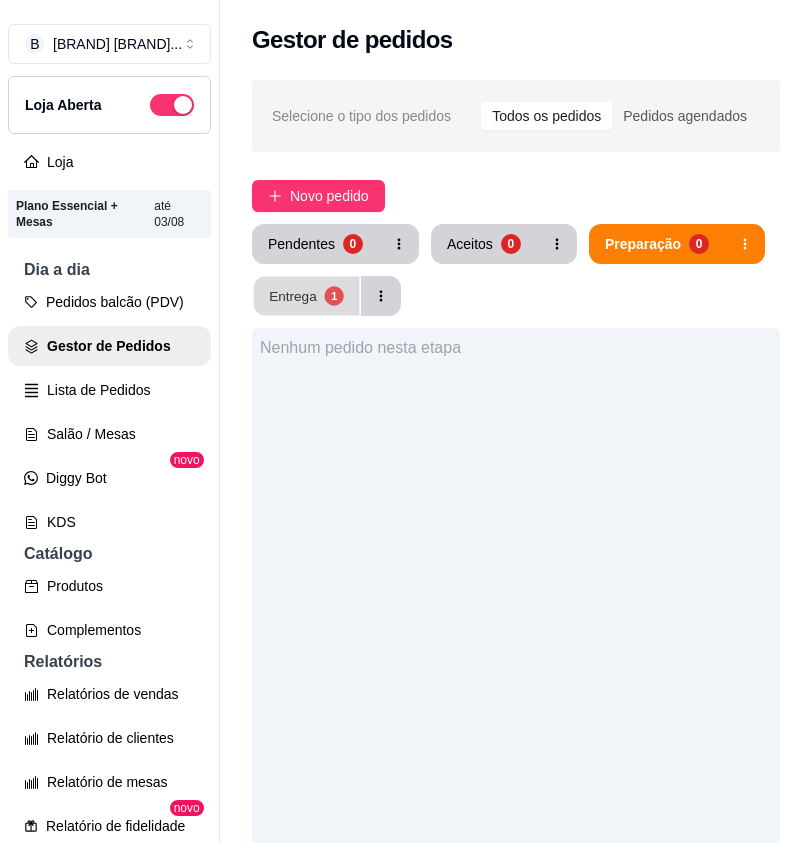 click on "Entrega 1" at bounding box center [307, 296] 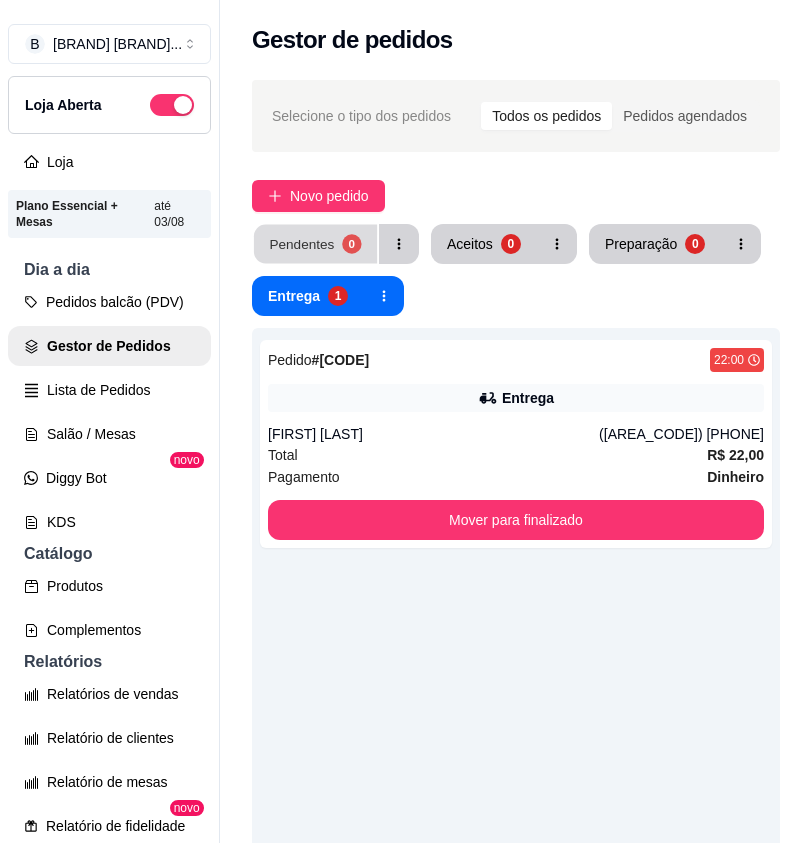click on "Pendentes" at bounding box center (301, 243) 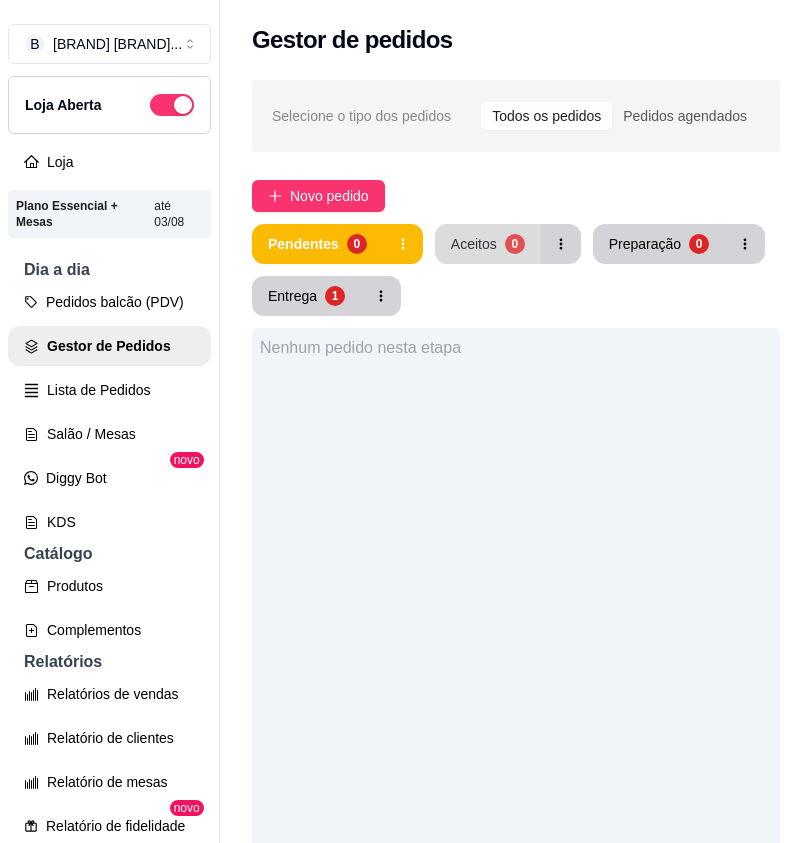 click on "Aceitos" at bounding box center (474, 244) 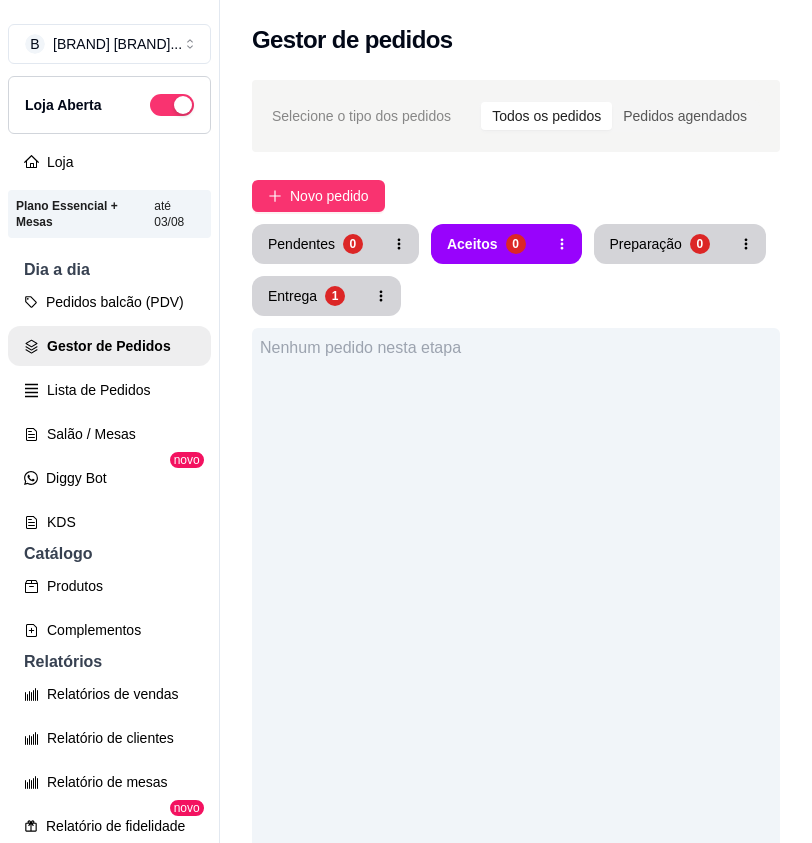 click on "Pendentes 0 Aceitos 0 Preparação 0 Entrega 1" at bounding box center [516, 270] 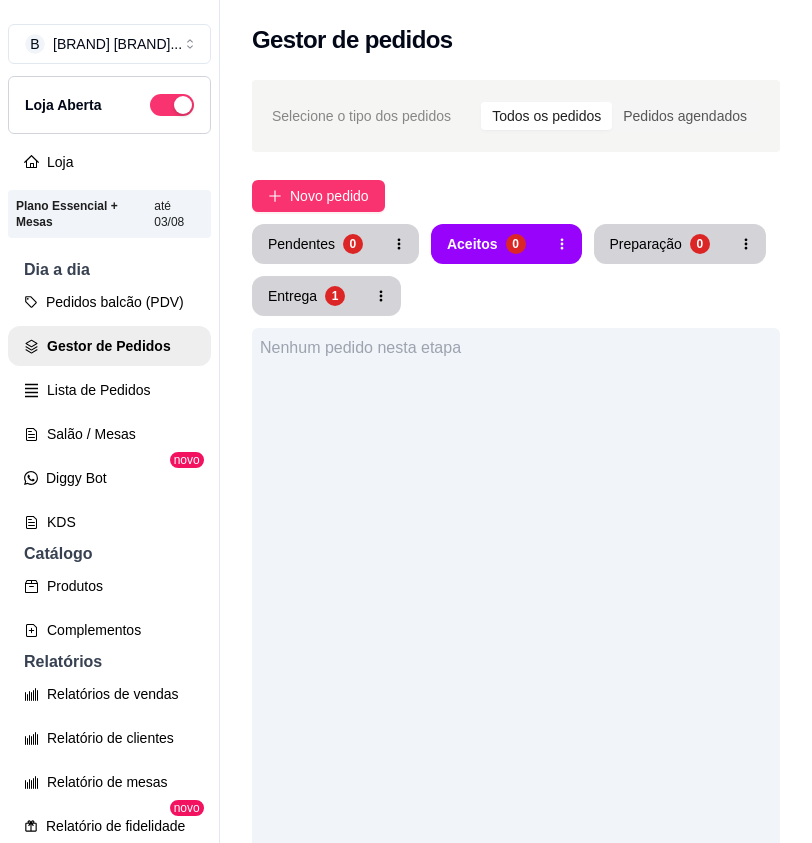 click on "Preparação 0" at bounding box center (660, 244) 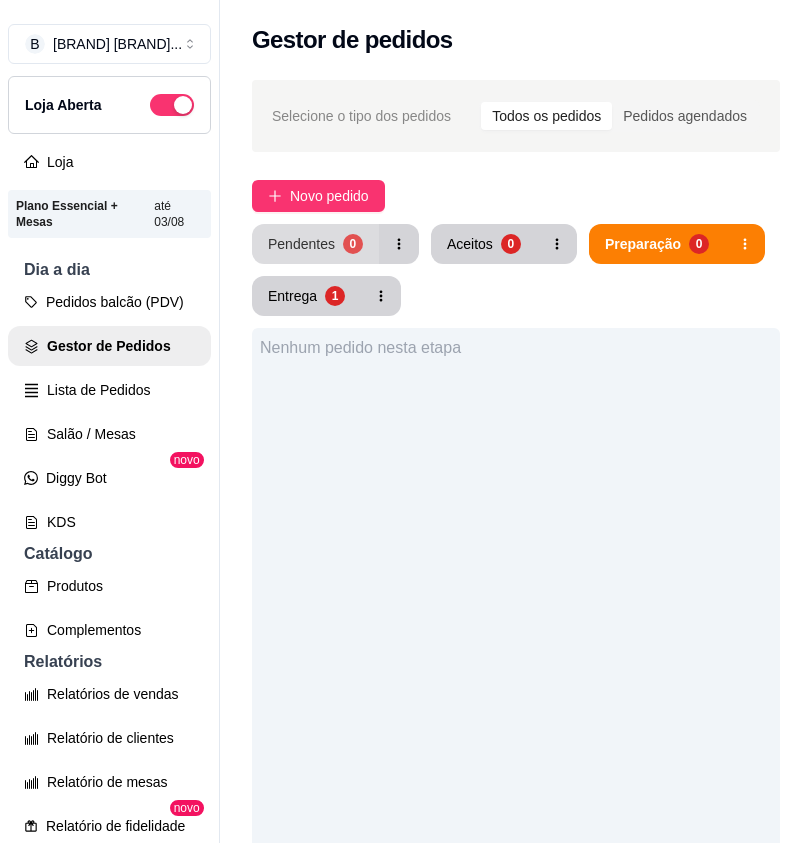 click on "0" at bounding box center (353, 244) 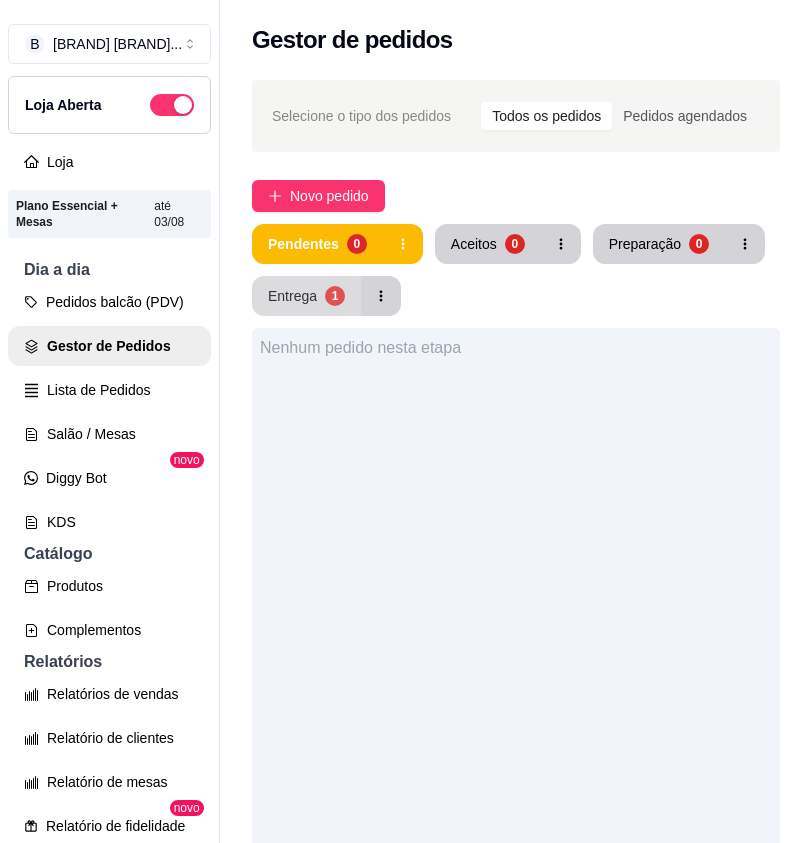 click on "Entrega" at bounding box center [292, 296] 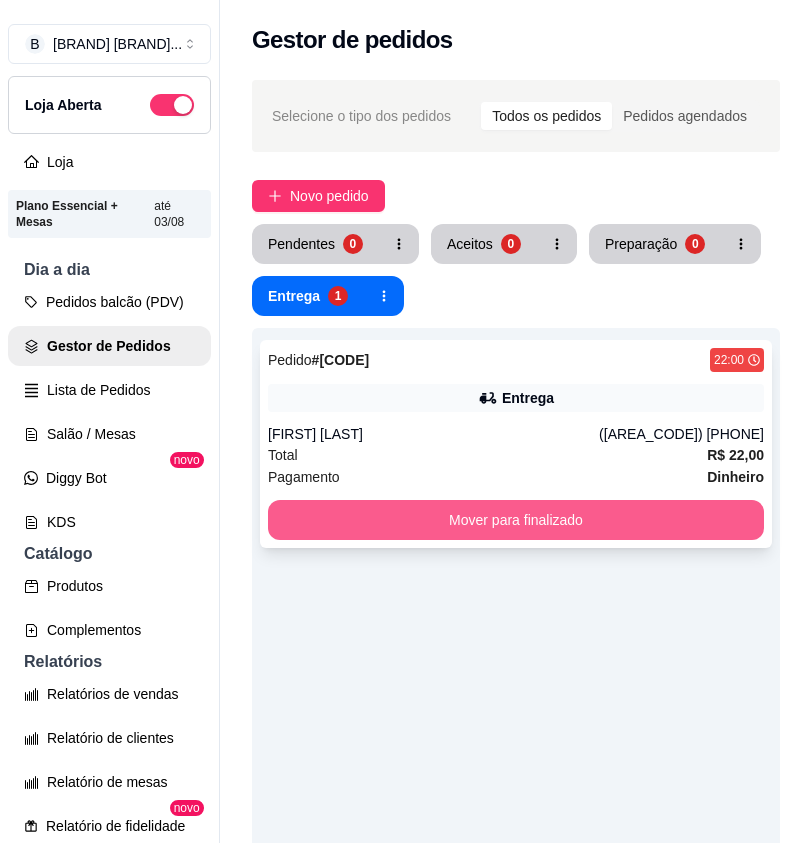 click on "Mover para finalizado" at bounding box center [516, 520] 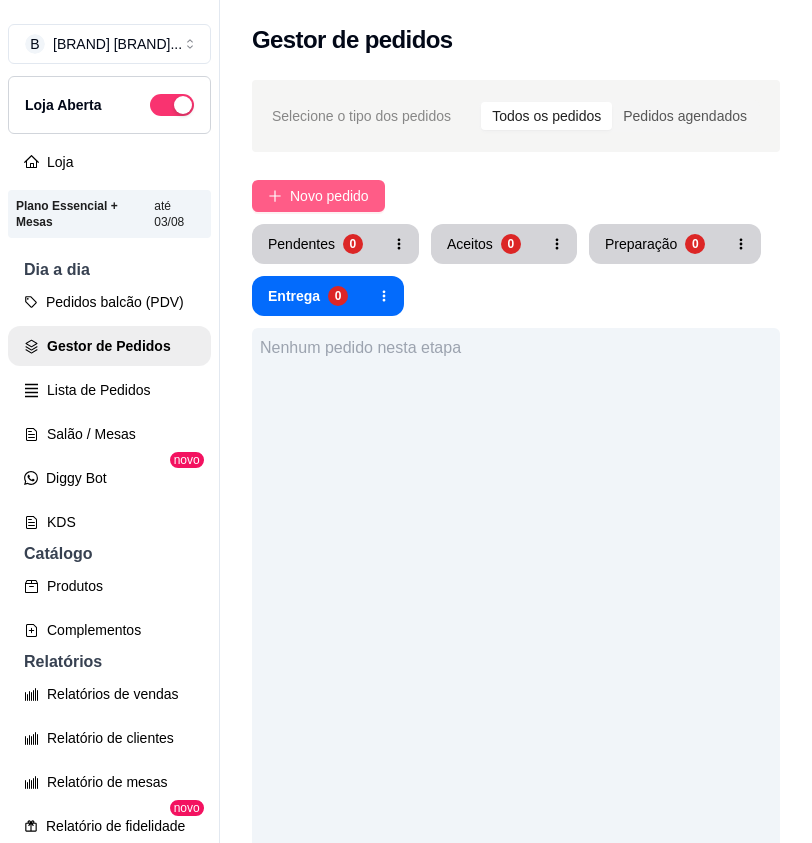 click on "Novo pedido" at bounding box center [329, 196] 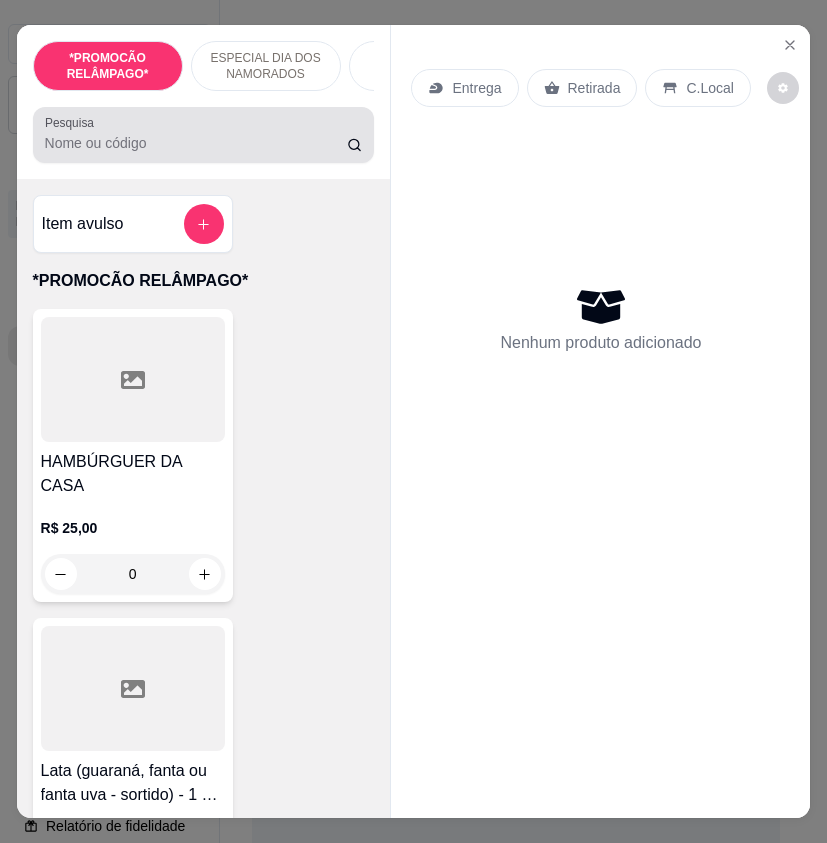 click on "Pesquisa" at bounding box center [196, 143] 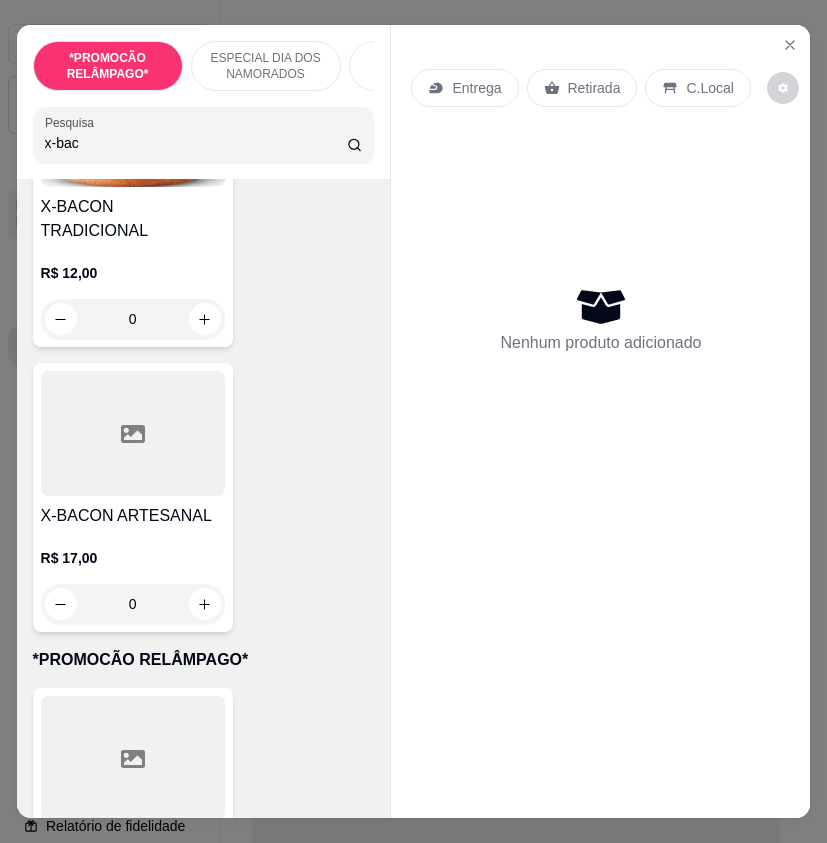 scroll, scrollTop: 600, scrollLeft: 0, axis: vertical 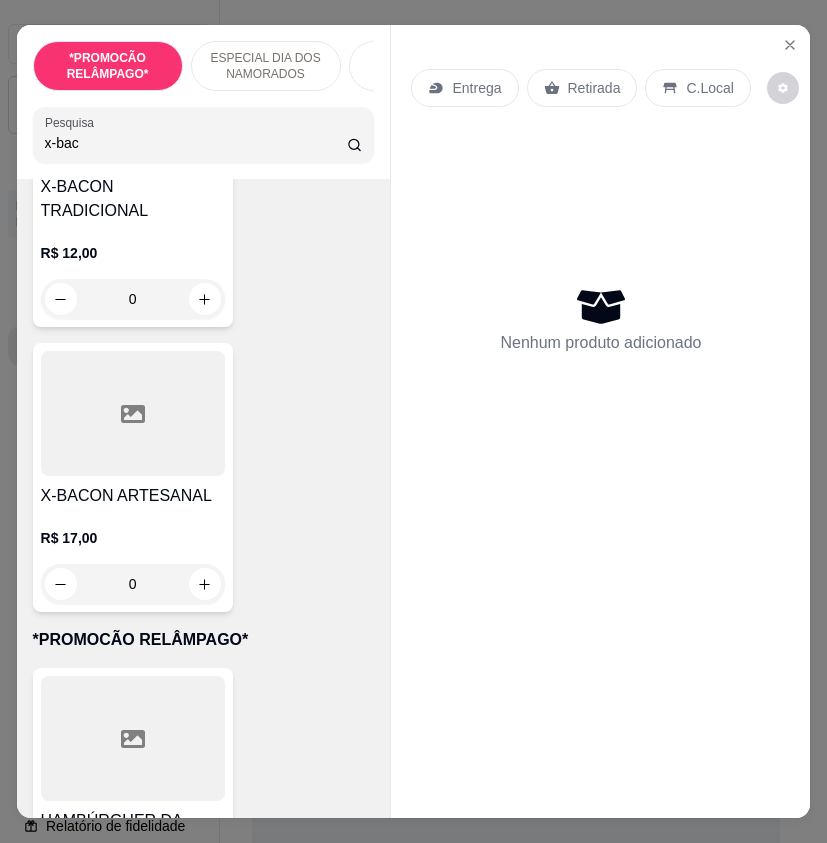 type on "x-bac" 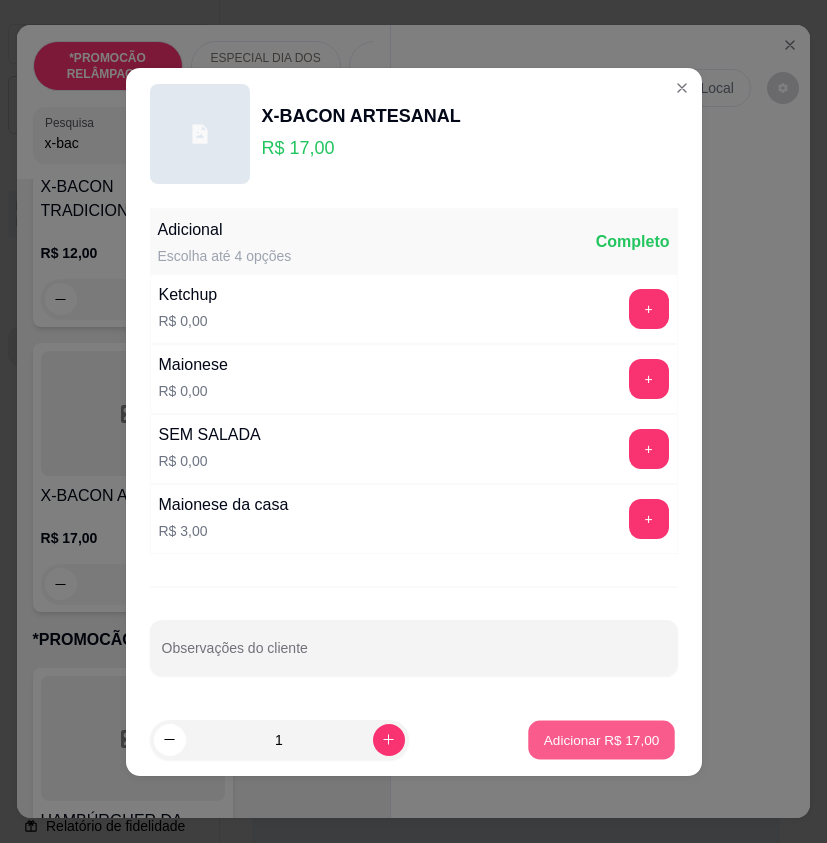 click on "Adicionar   R$ 17,00" at bounding box center [602, 739] 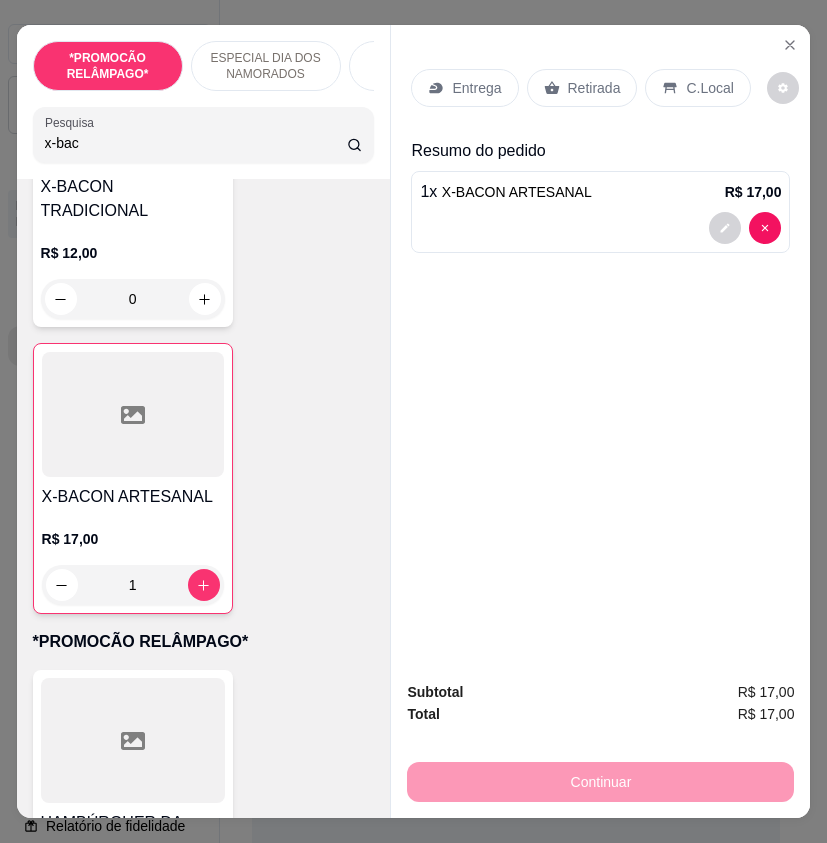 click on "Entrega" at bounding box center [464, 88] 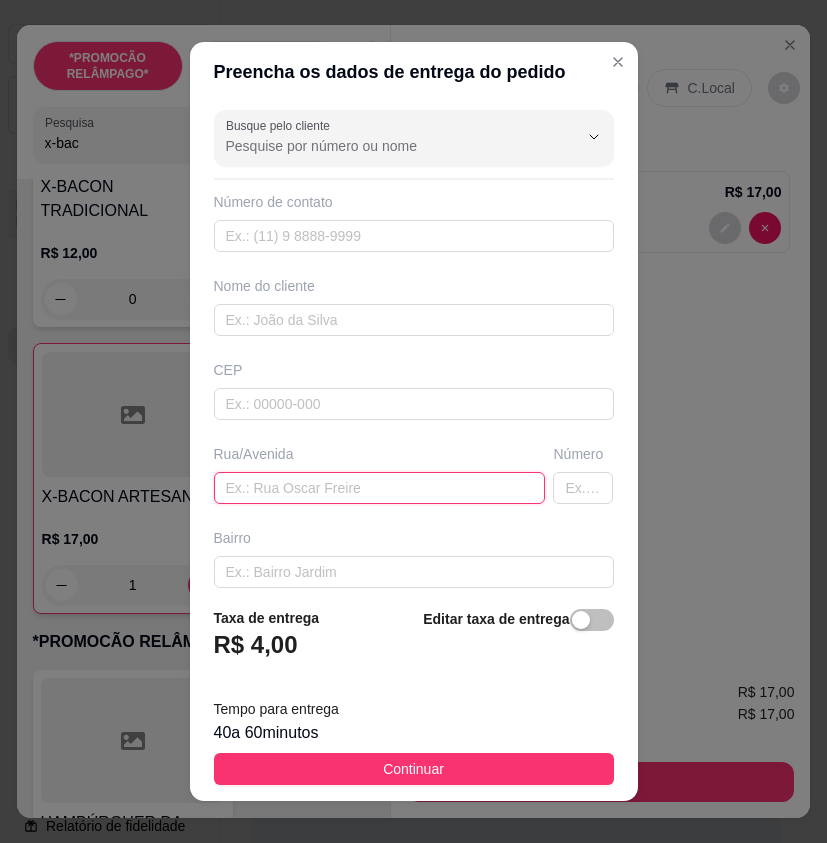 paste on "Rua doutor Manoel Borba número 498" 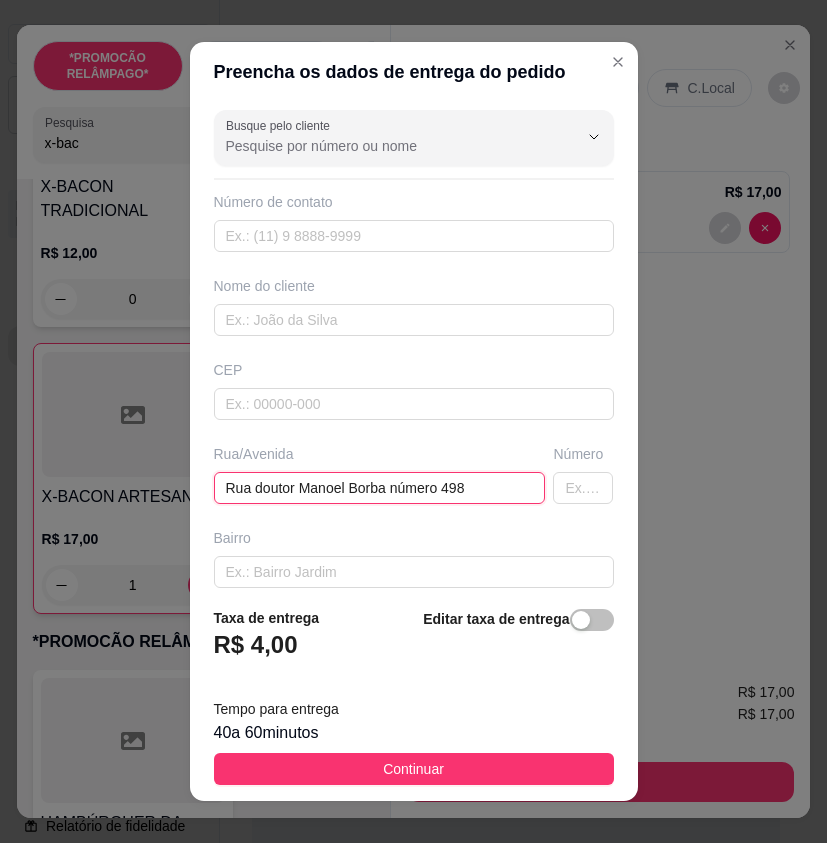 type on "Rua doutor Manoel Borba número 498" 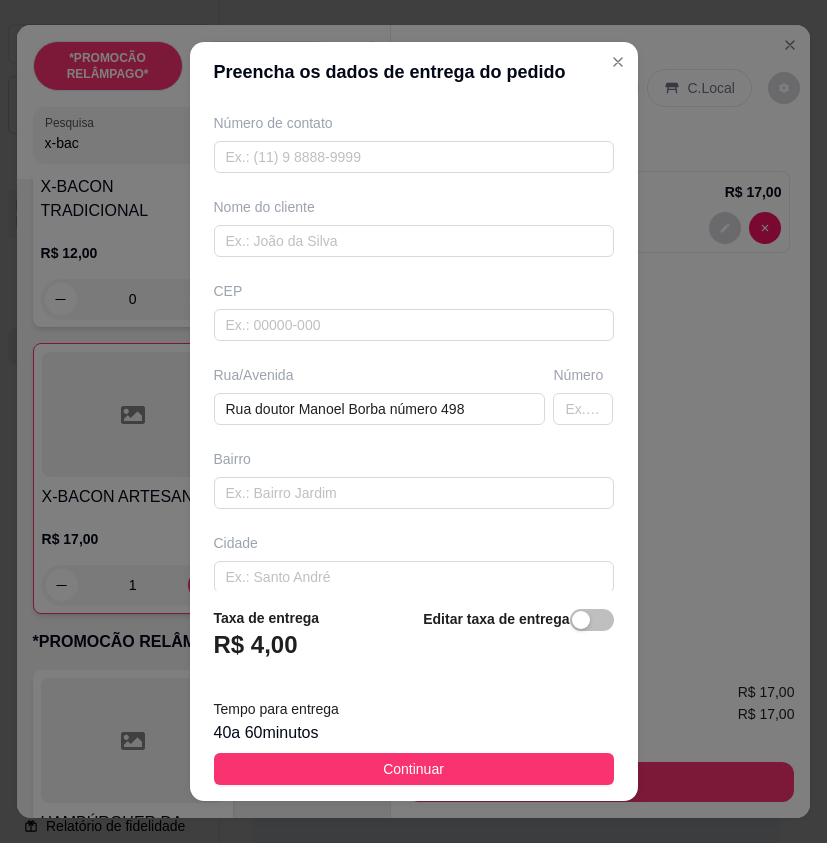 scroll, scrollTop: 185, scrollLeft: 0, axis: vertical 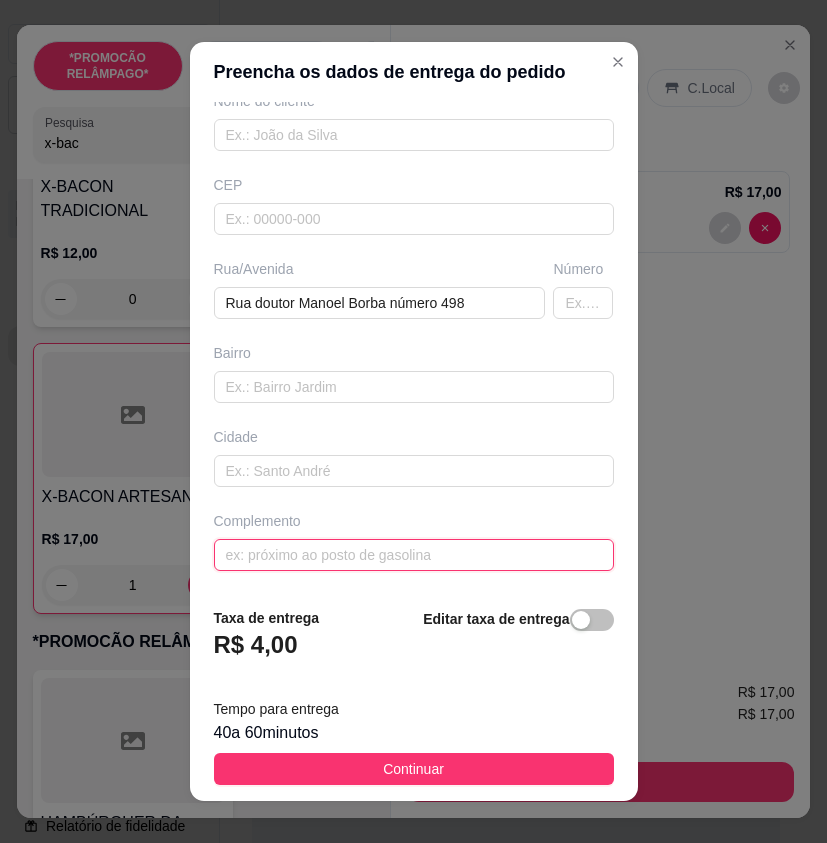 paste on "Casa de primeiro andar" 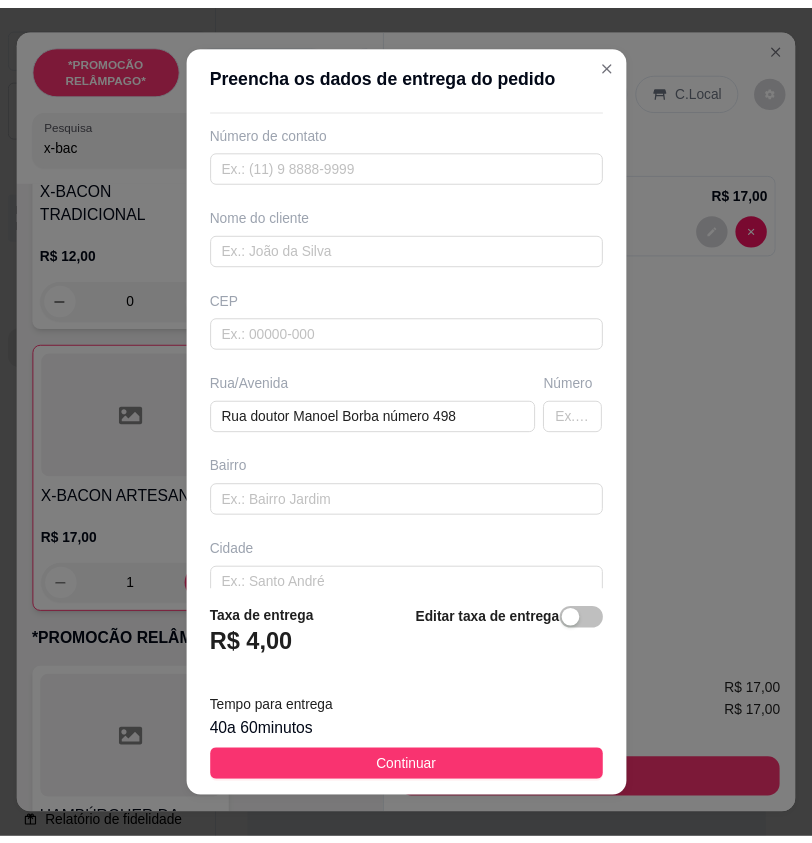 scroll, scrollTop: 0, scrollLeft: 0, axis: both 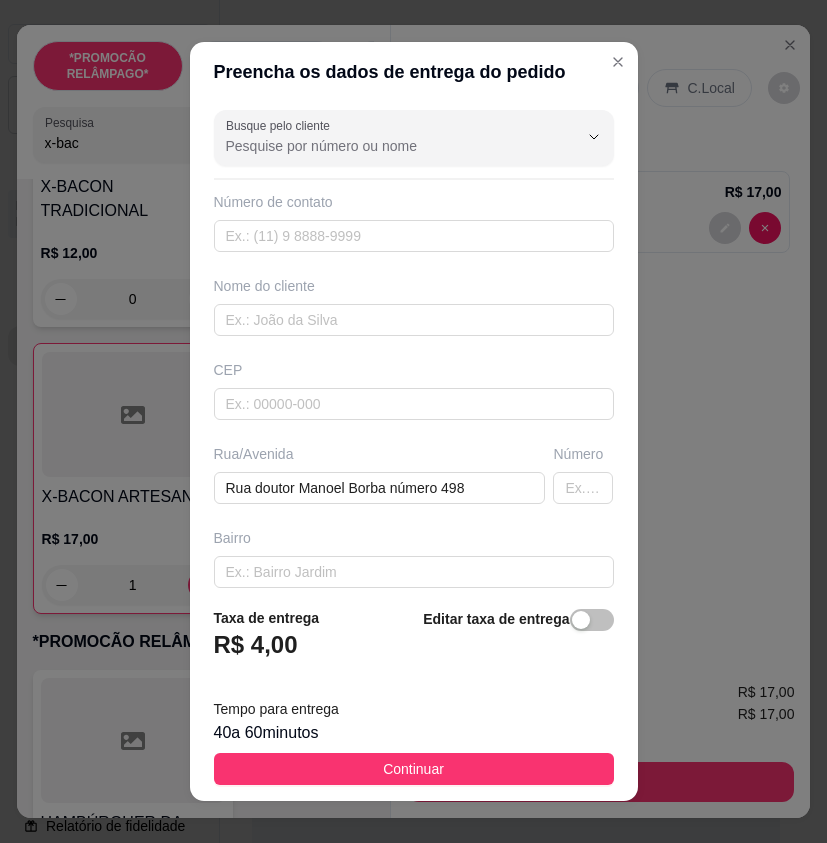 type on "Casa de primeiro andar" 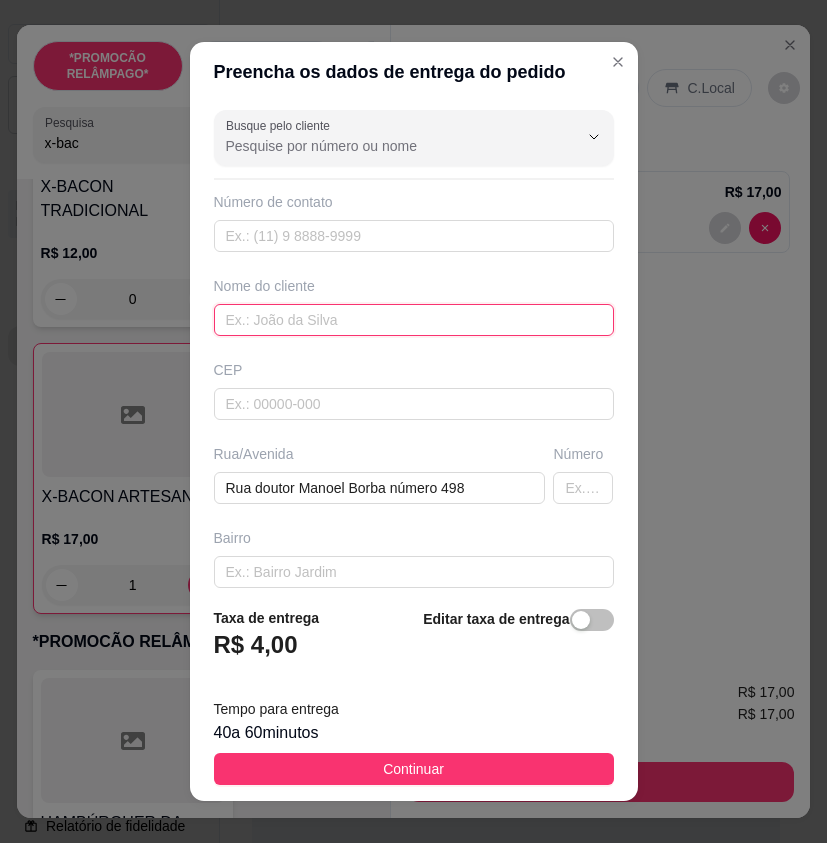 paste on "[FIRST]" 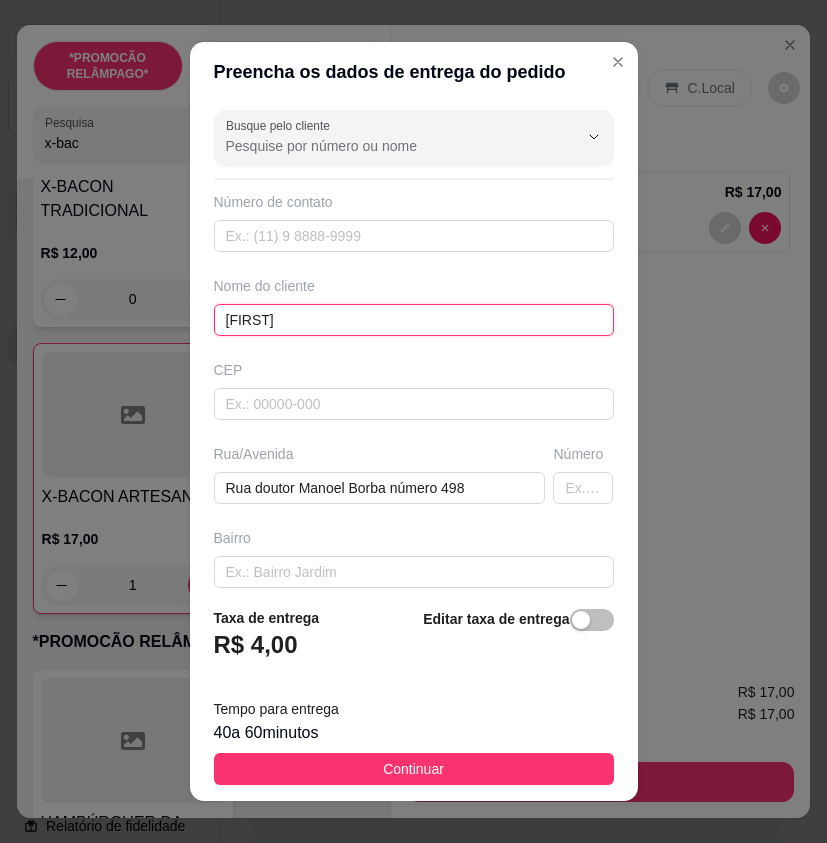 type on "[FIRST]" 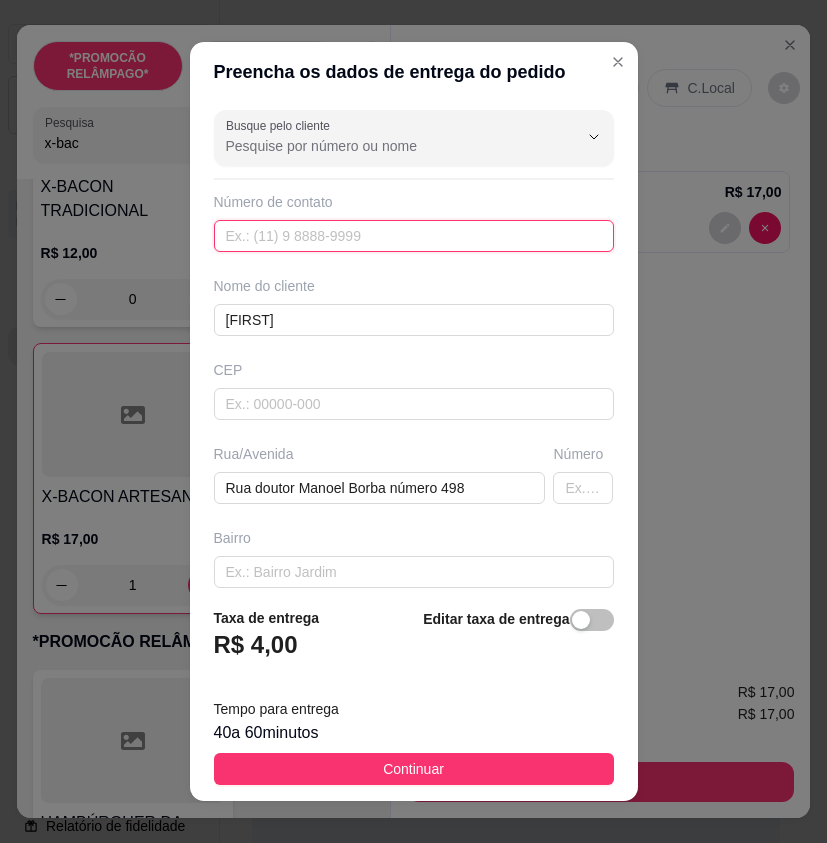paste on "([AREA_CODE]) [PHONE]" 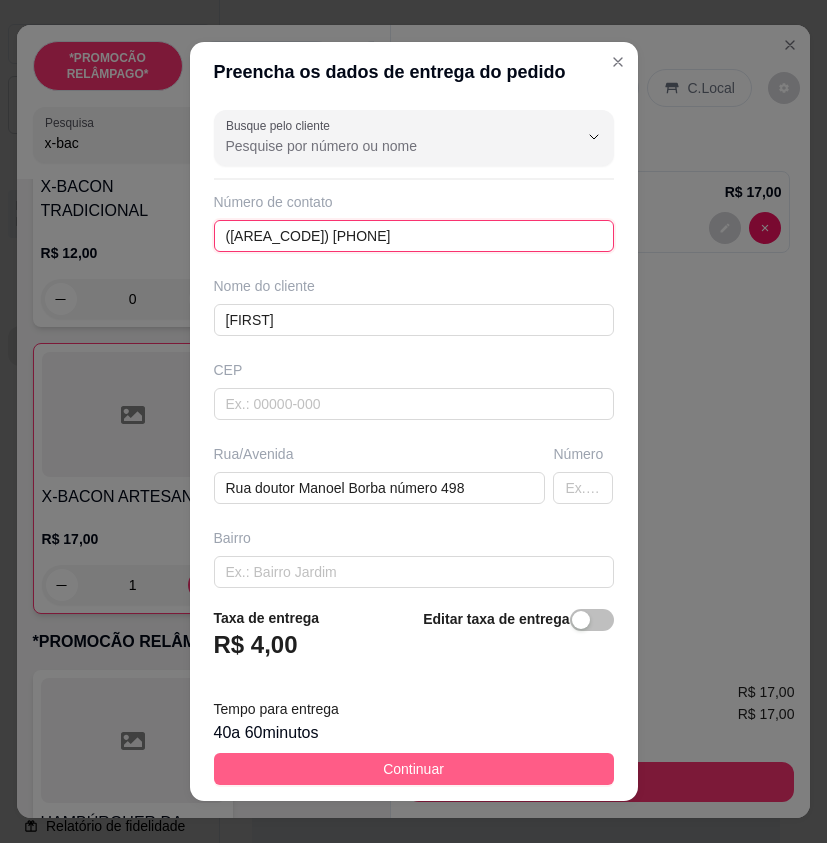 type on "([AREA_CODE]) [PHONE]" 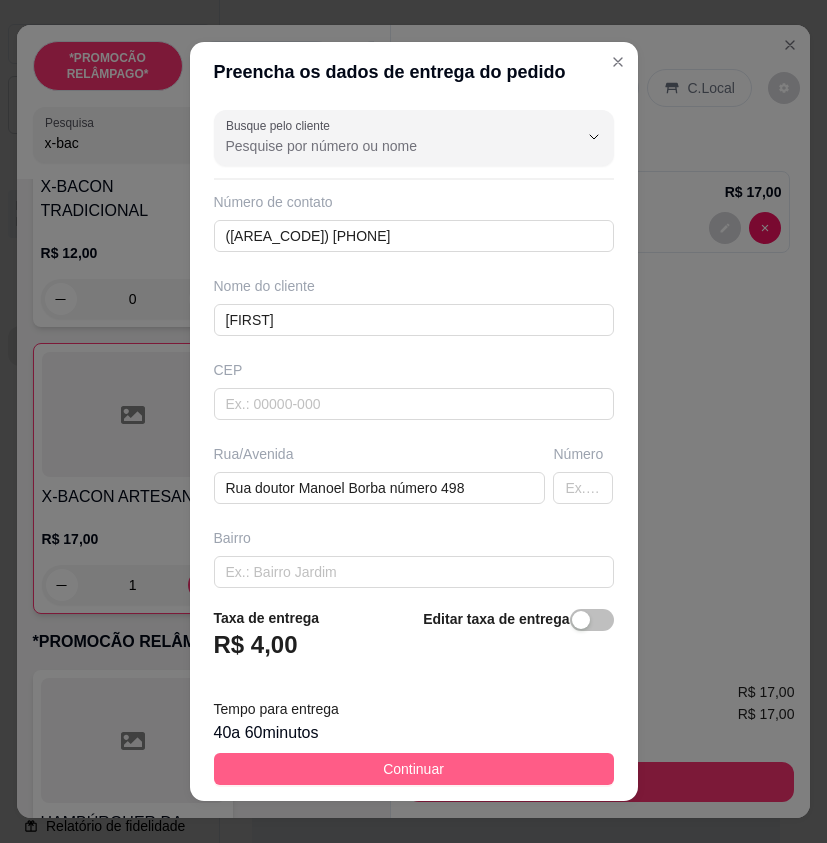 drag, startPoint x: 506, startPoint y: 756, endPoint x: 800, endPoint y: 476, distance: 406 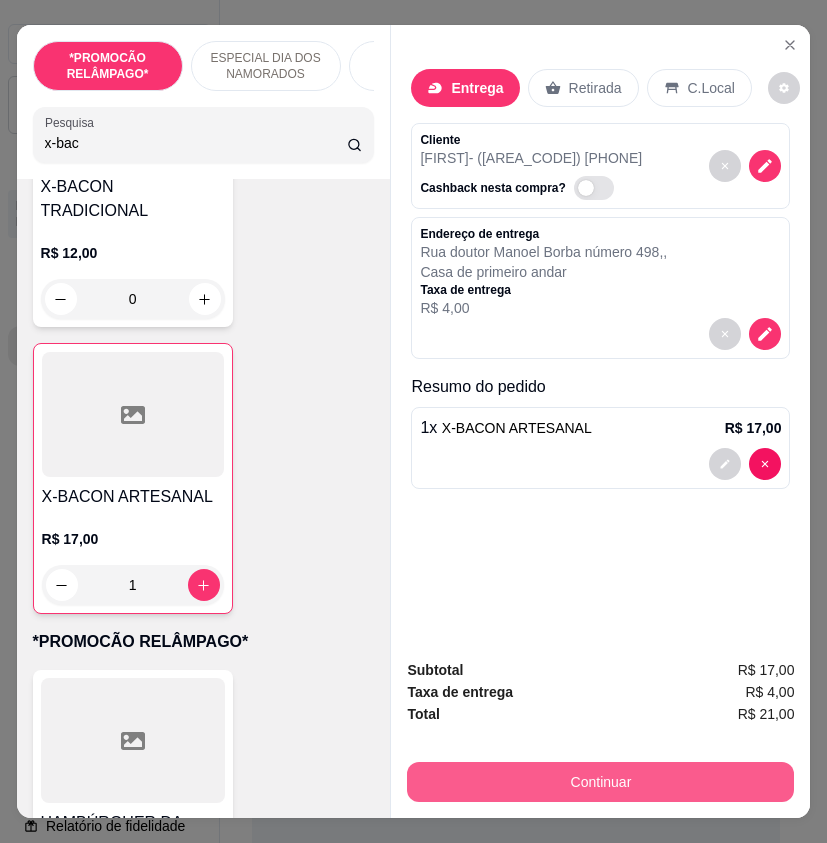 click on "Continuar" at bounding box center [600, 782] 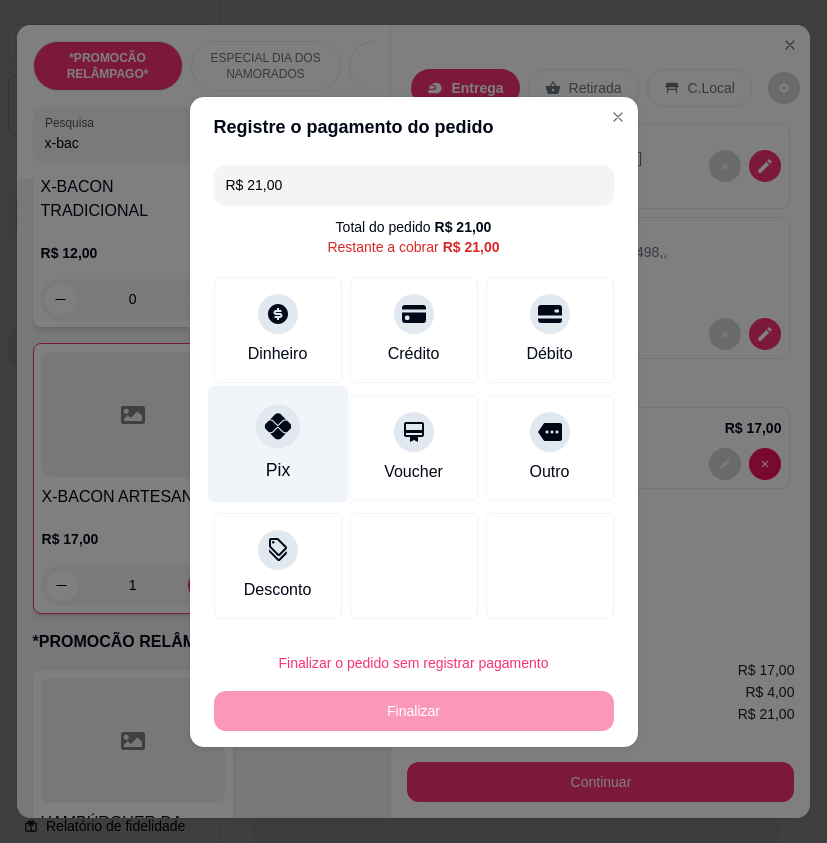 click on "Pix" at bounding box center (277, 443) 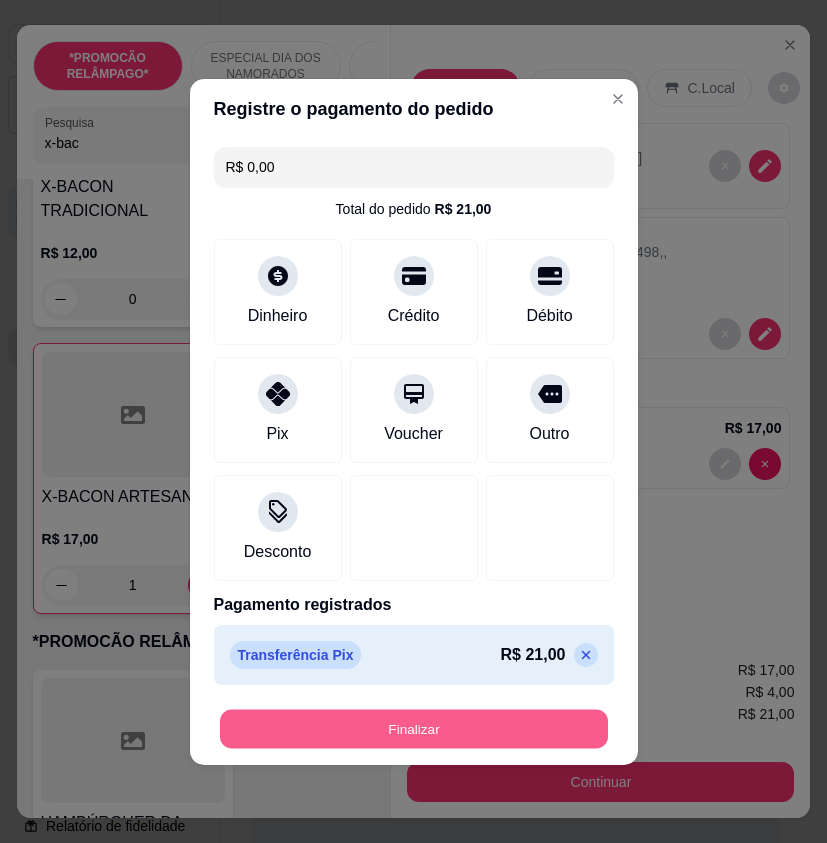click on "Finalizar" at bounding box center (414, 728) 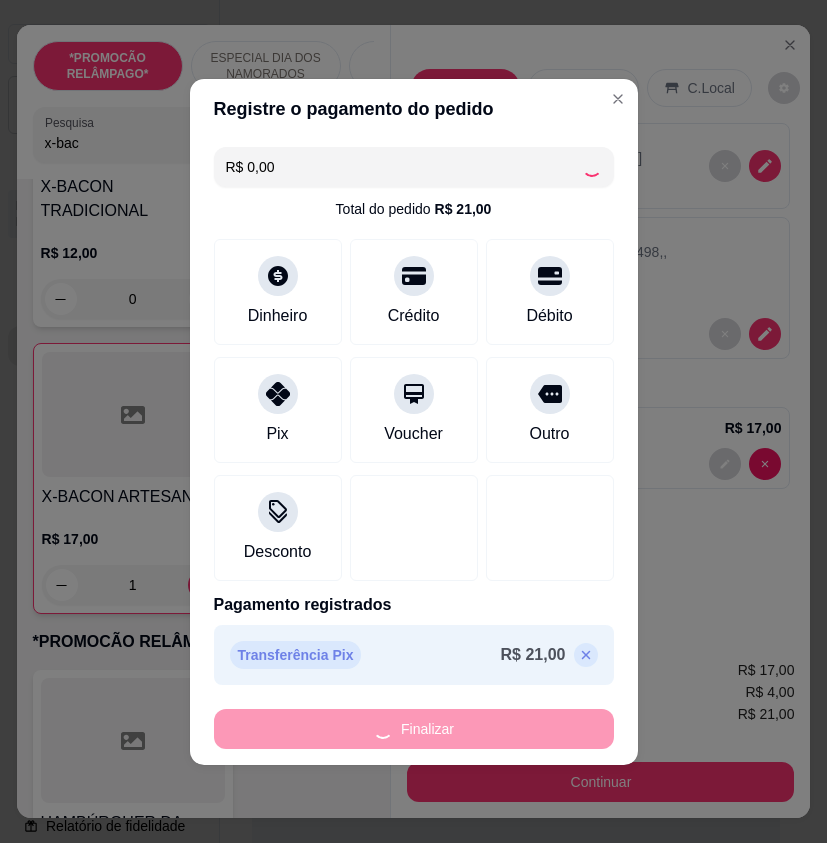 type on "0" 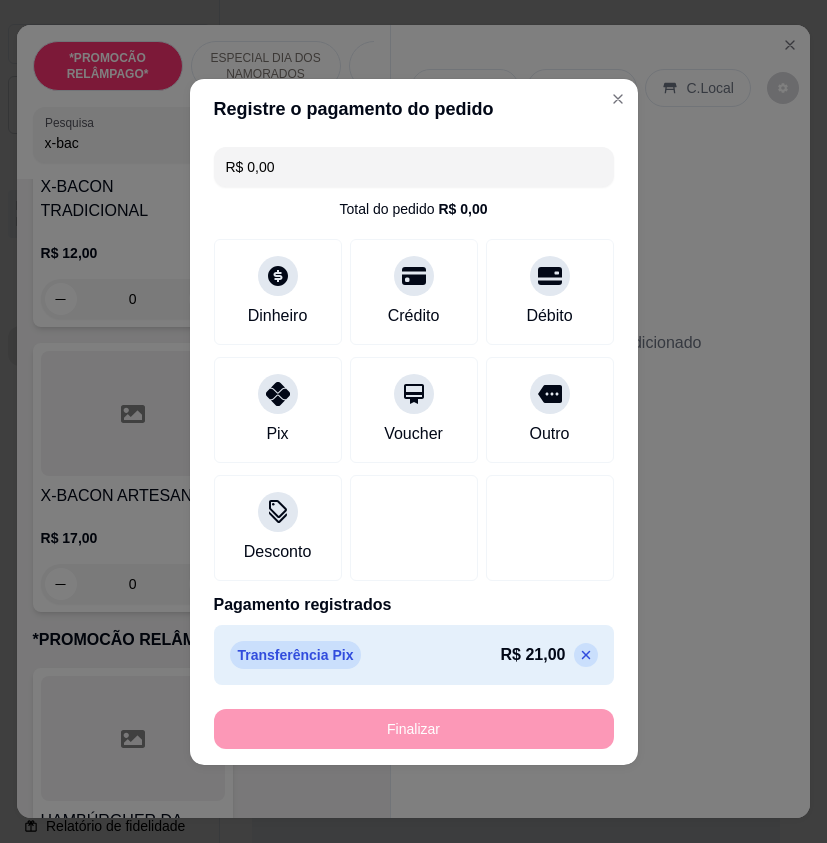 type on "-R$ 21,00" 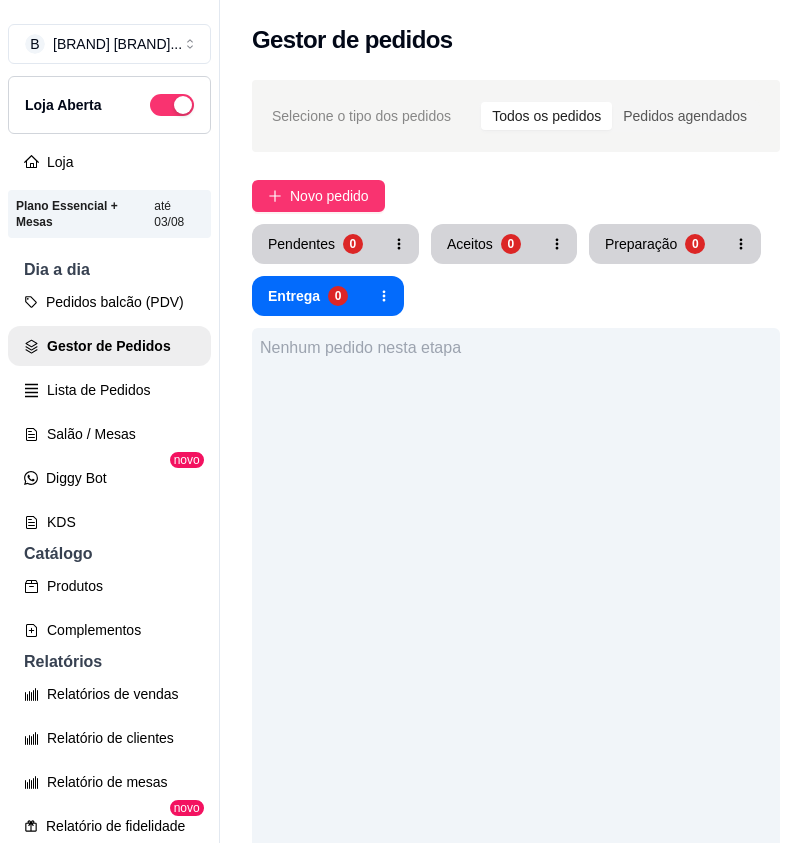 click on "Nenhum pedido nesta etapa" at bounding box center [516, 749] 